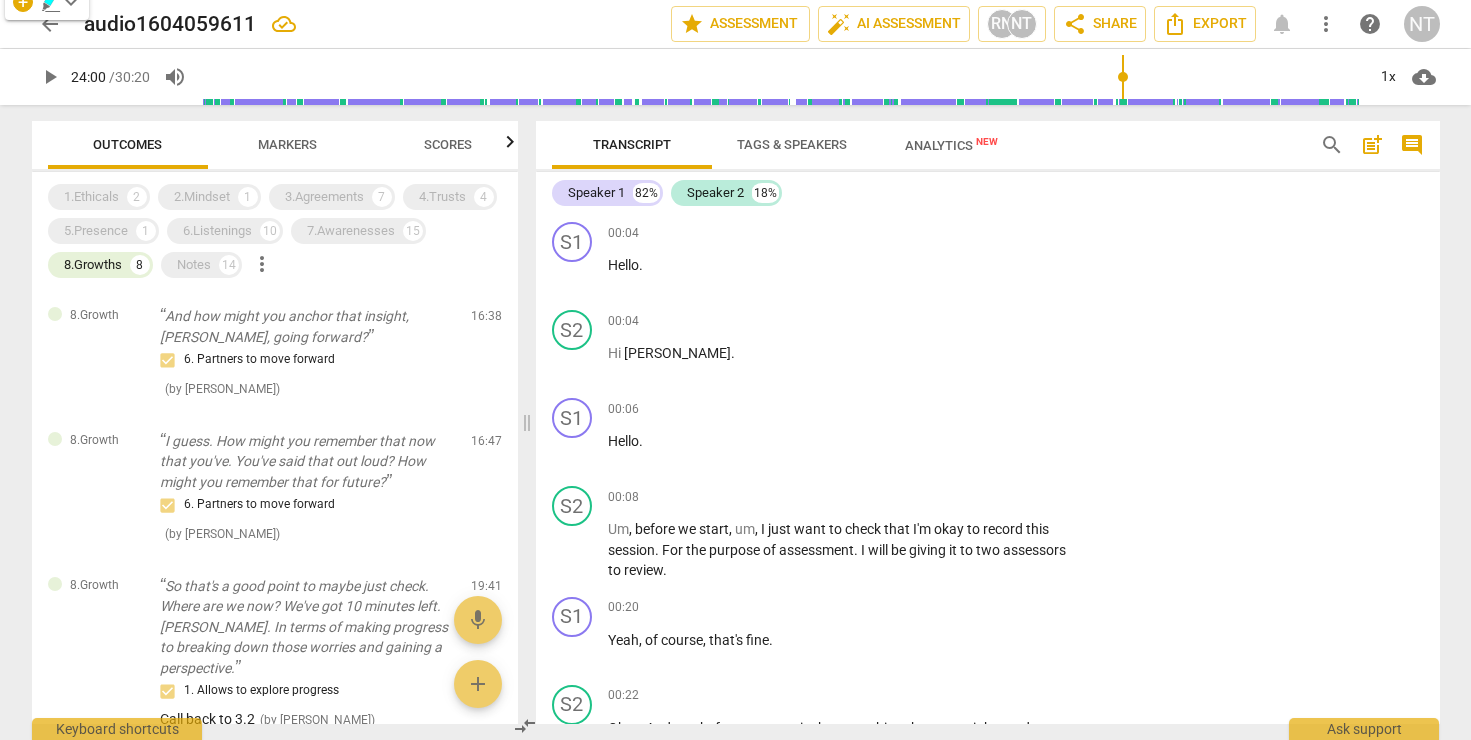scroll, scrollTop: 0, scrollLeft: 0, axis: both 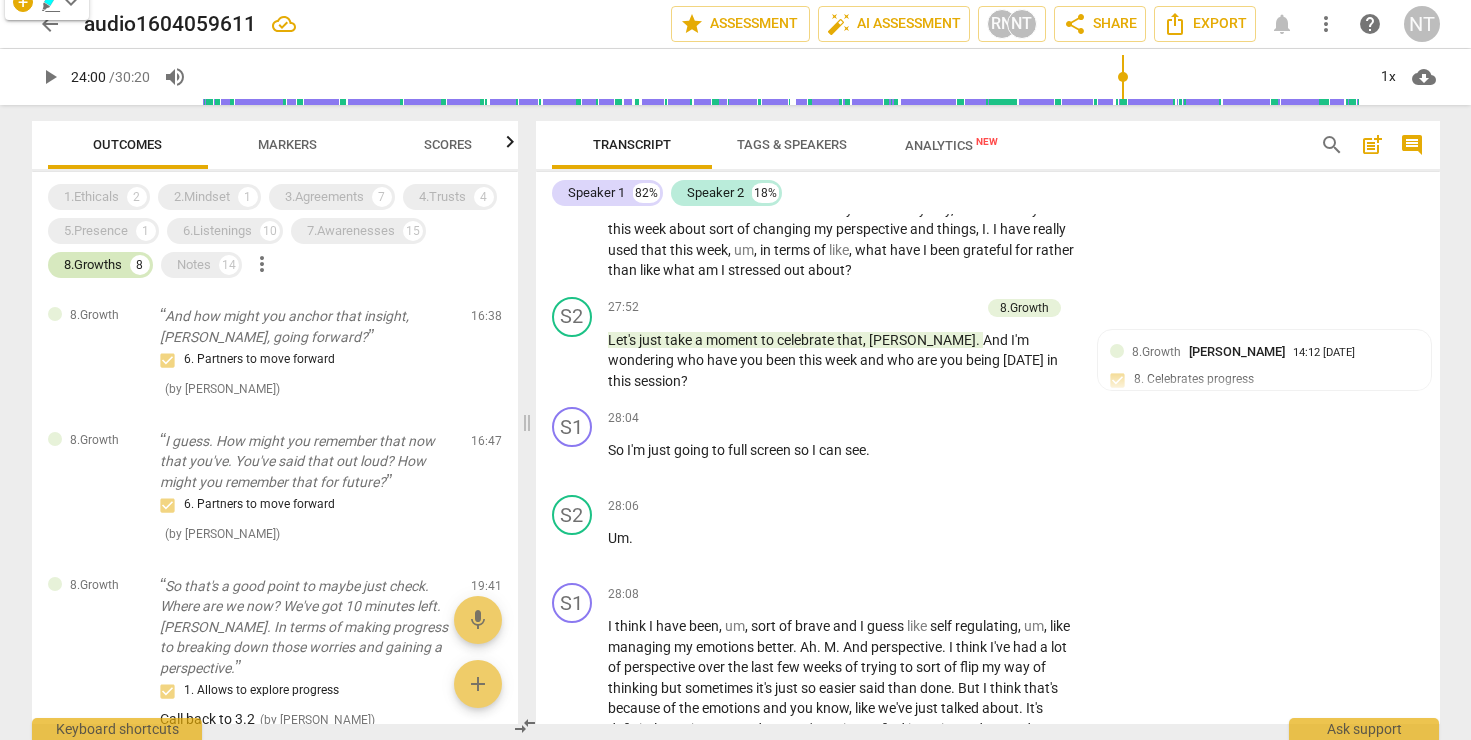 drag, startPoint x: 88, startPoint y: 266, endPoint x: 308, endPoint y: 212, distance: 226.53035 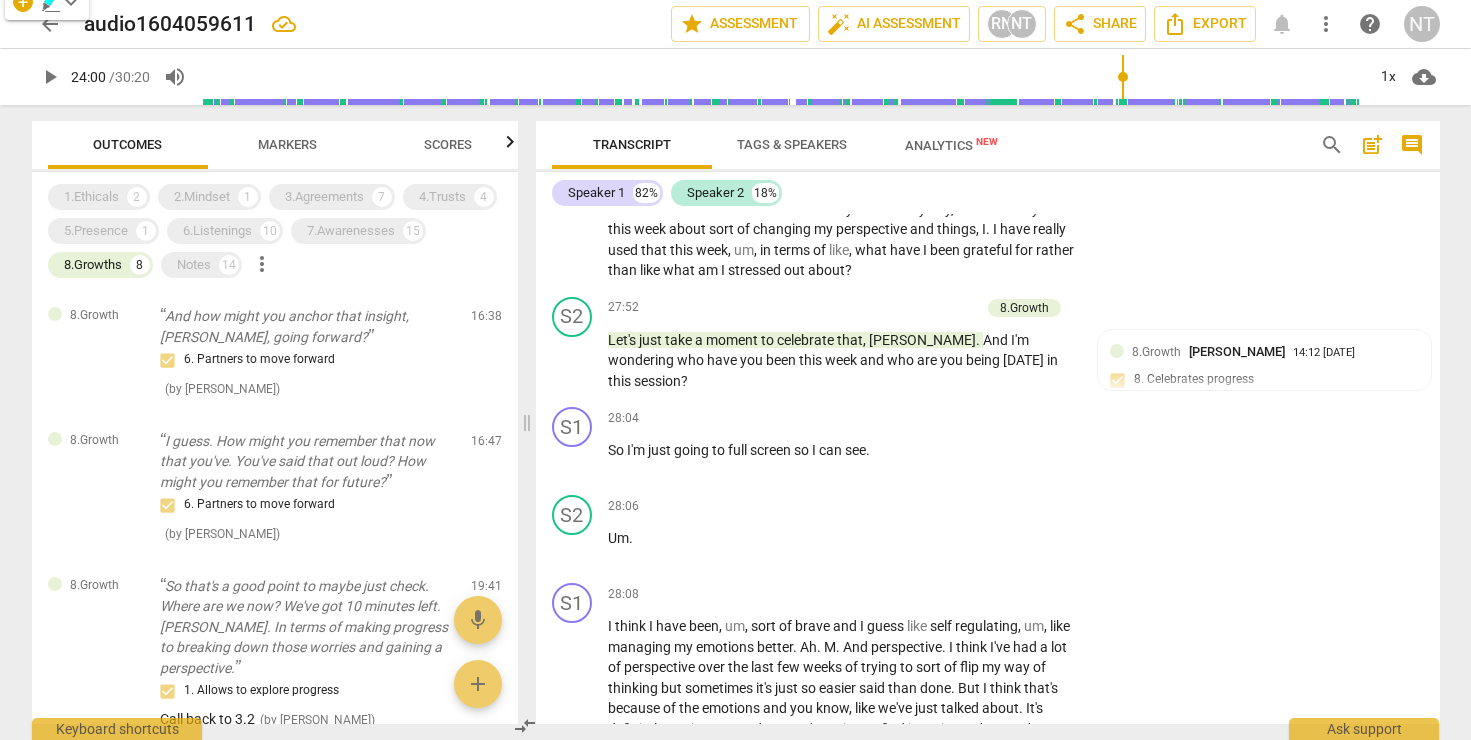 click on "8.Growths" at bounding box center (93, 265) 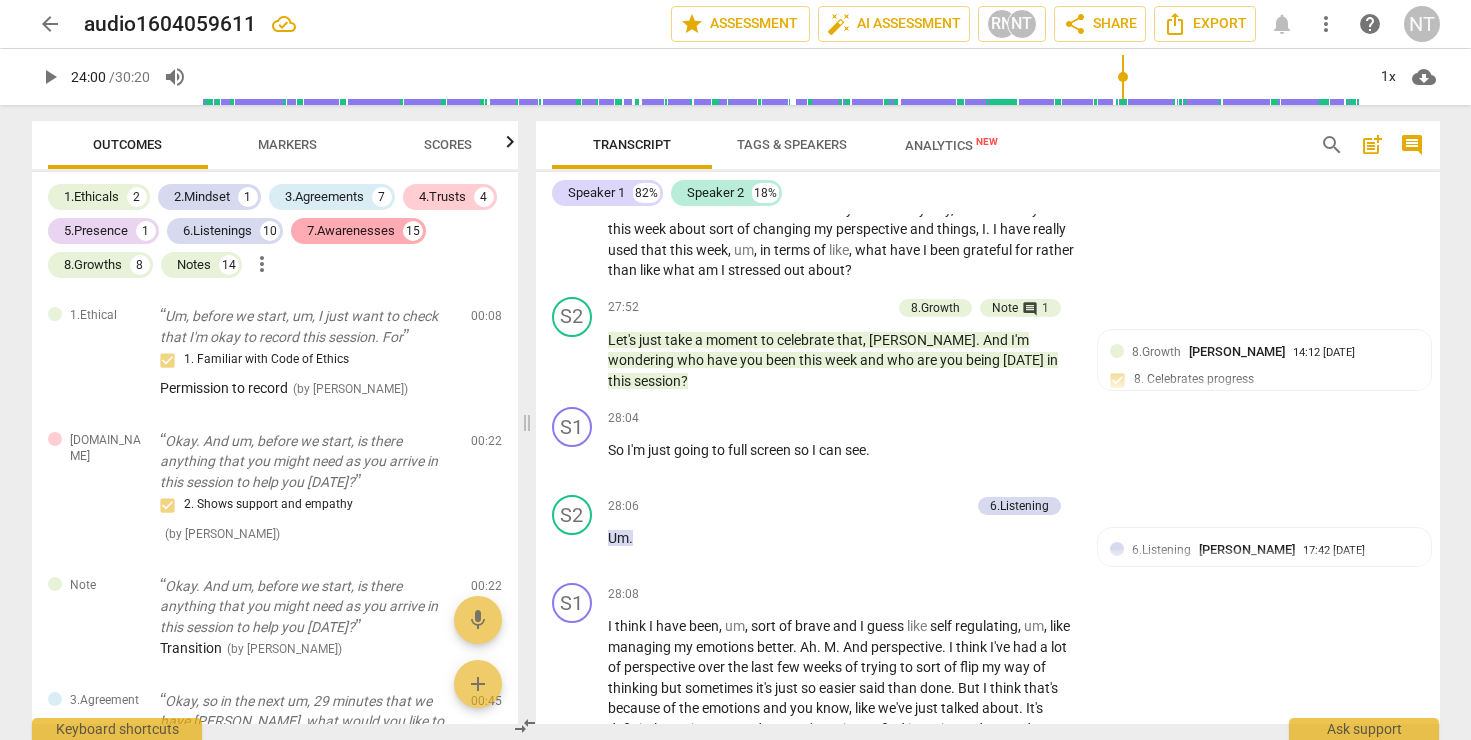 click on "7.Awarenesses" at bounding box center (351, 231) 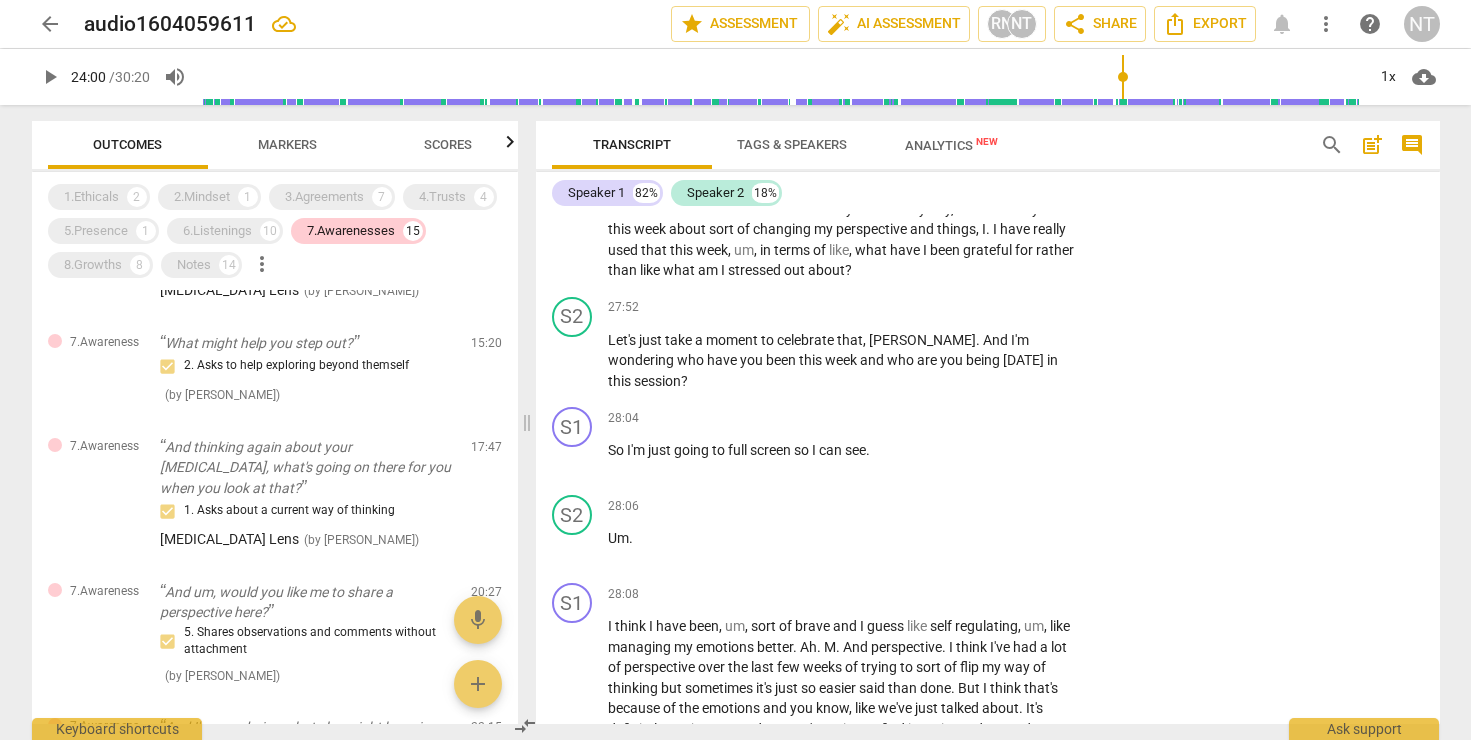 scroll, scrollTop: 1022, scrollLeft: 0, axis: vertical 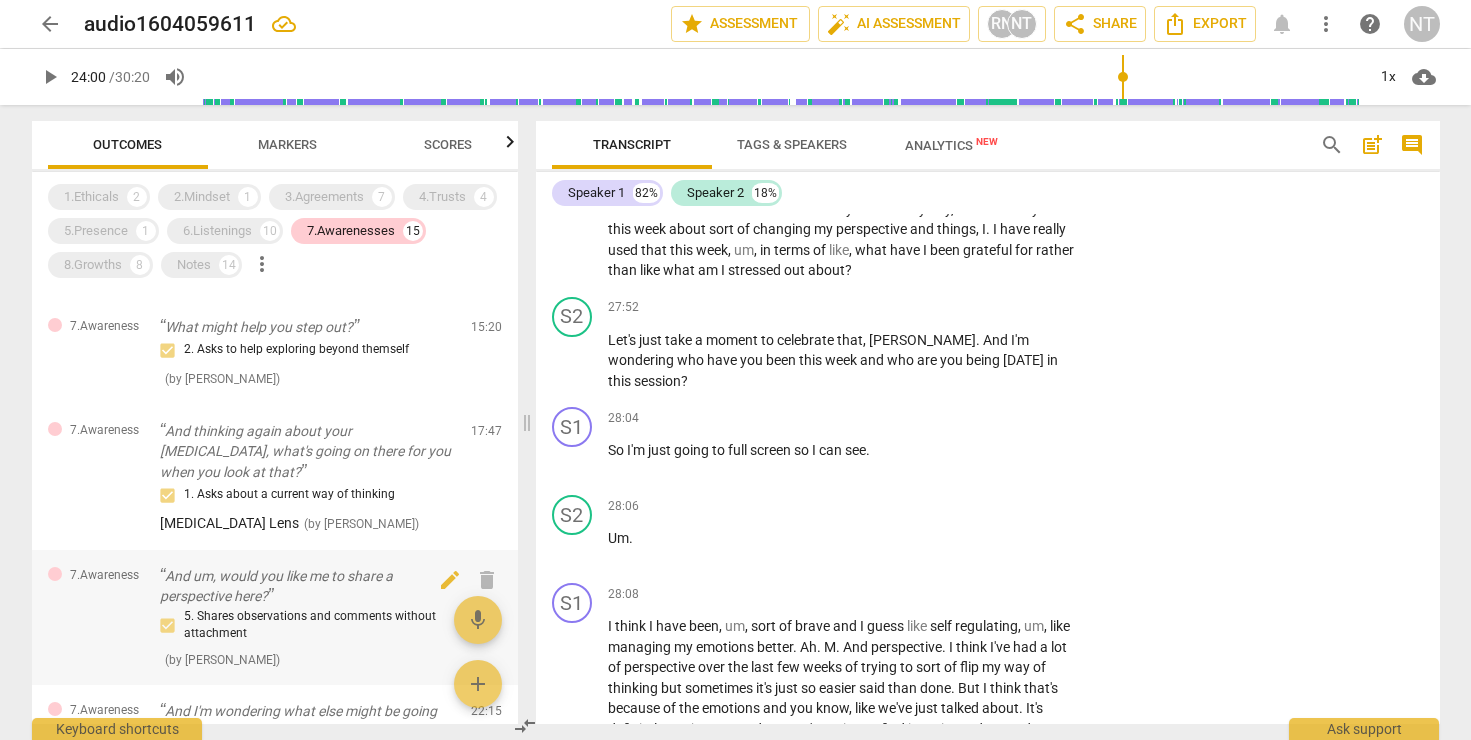 click on "And um, would you like me to share a perspective here?" at bounding box center (307, 586) 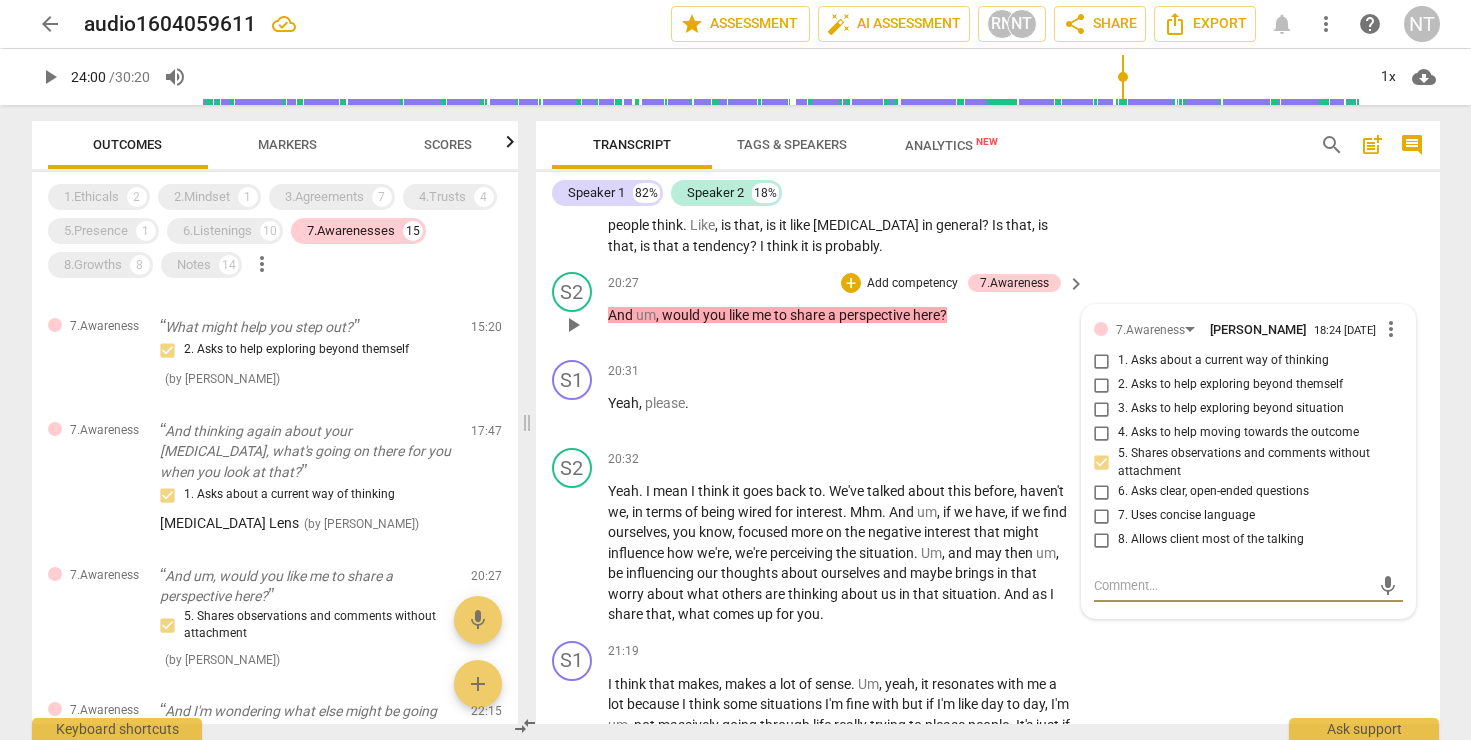 scroll, scrollTop: 8159, scrollLeft: 0, axis: vertical 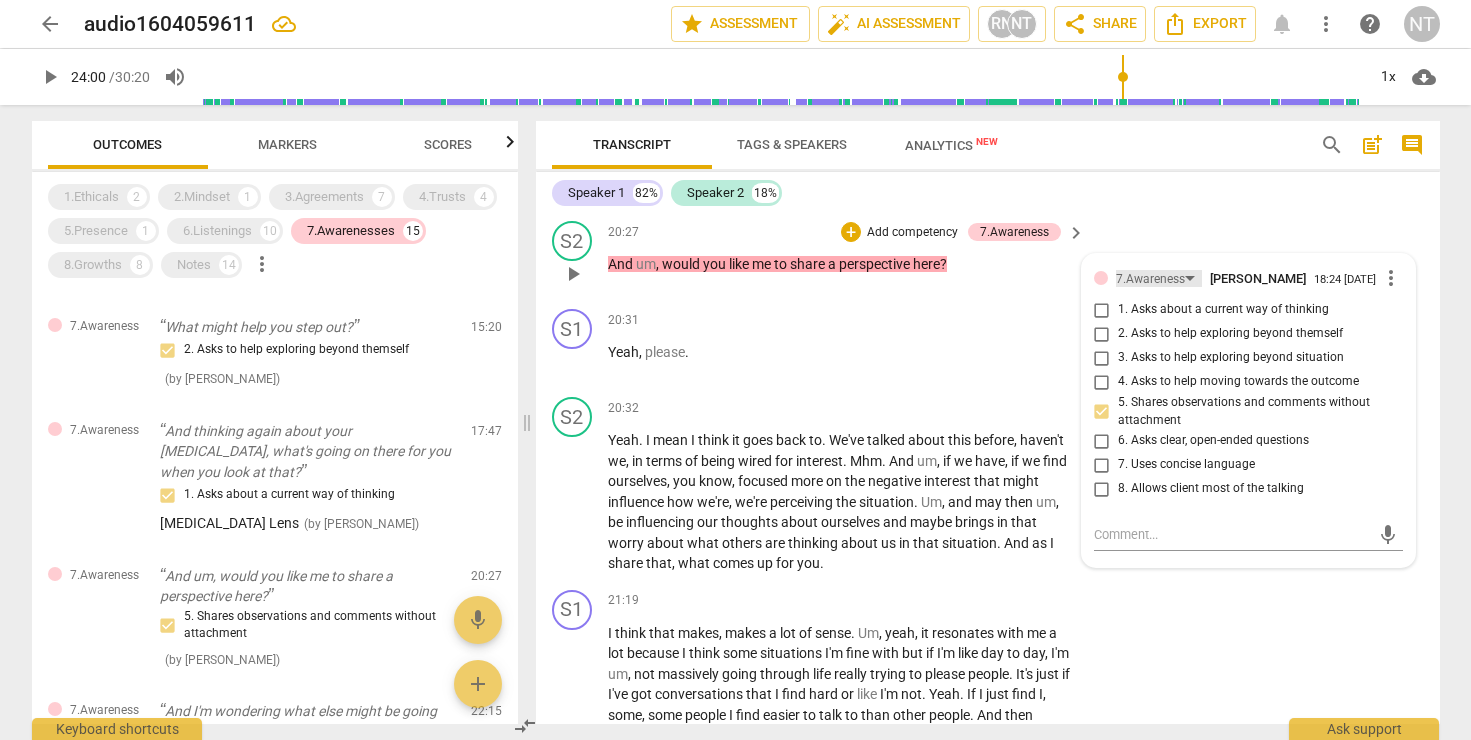 click on "7.Awareness" at bounding box center (1159, 278) 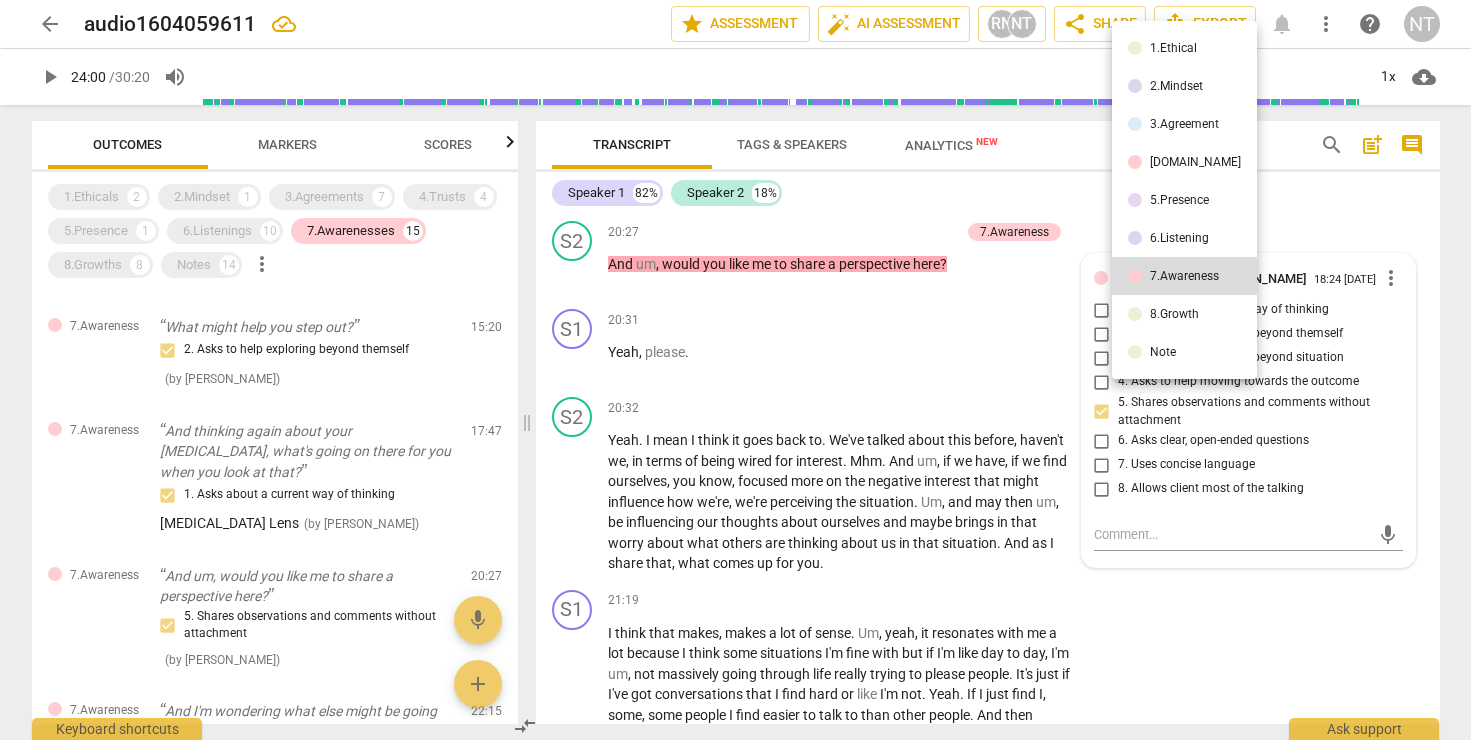 click on "5.Presence" at bounding box center (1184, 200) 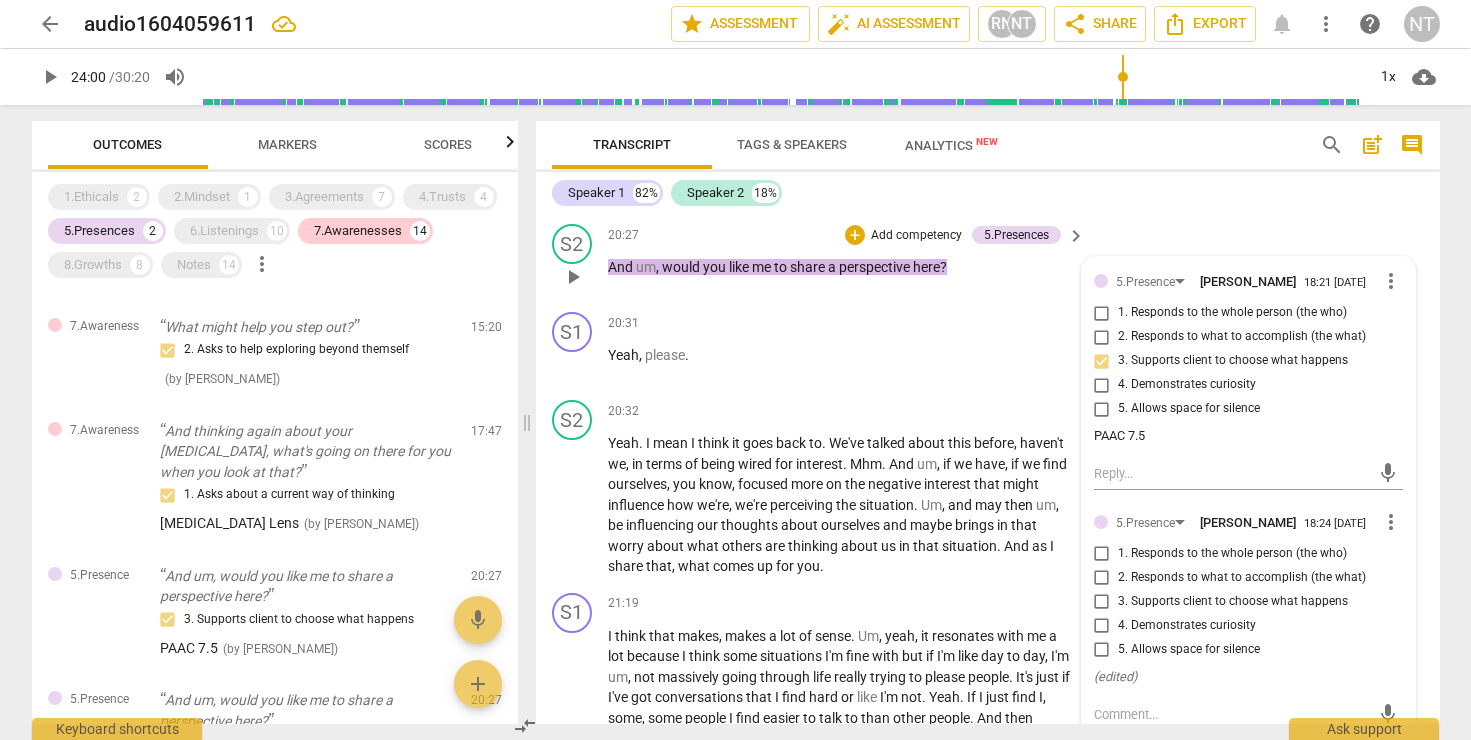 scroll, scrollTop: 8168, scrollLeft: 0, axis: vertical 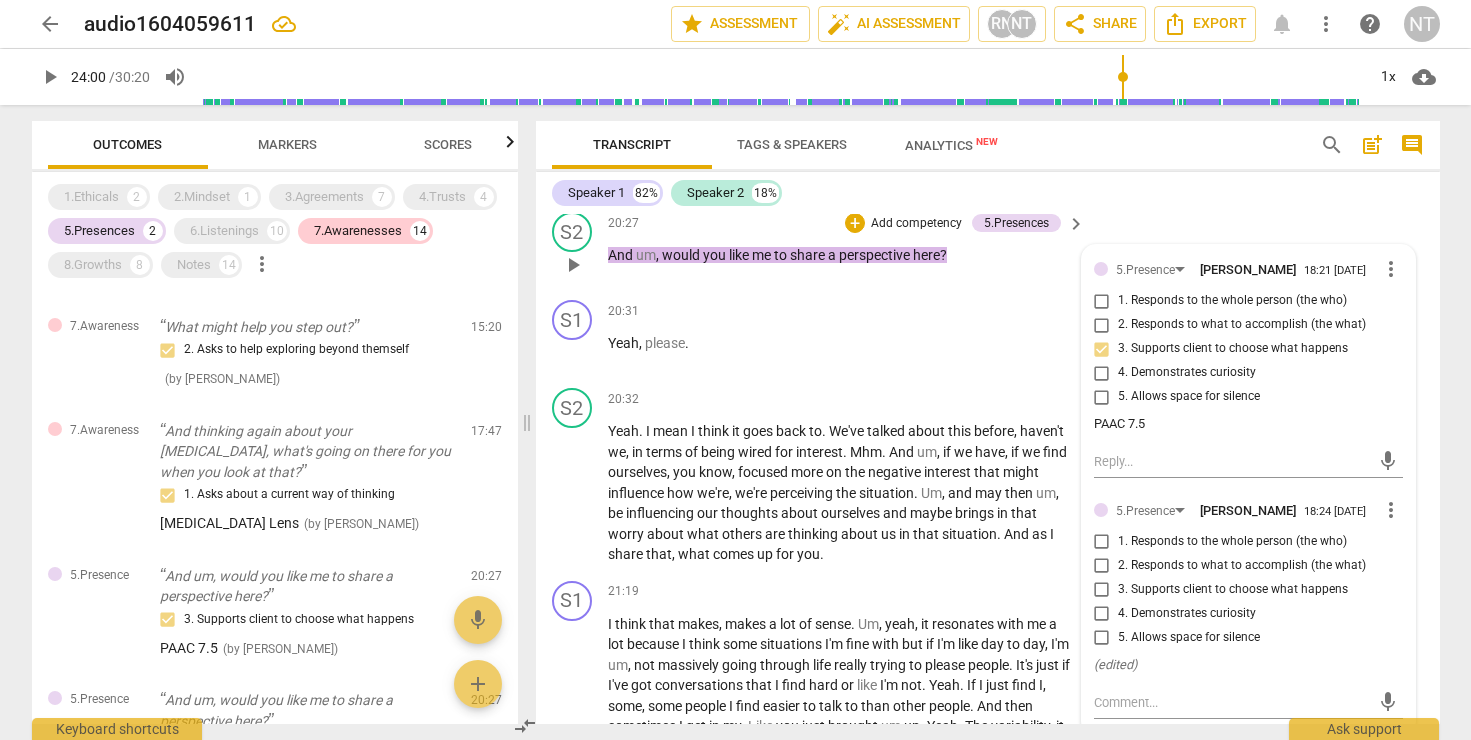 click on "more_vert" at bounding box center [1391, 510] 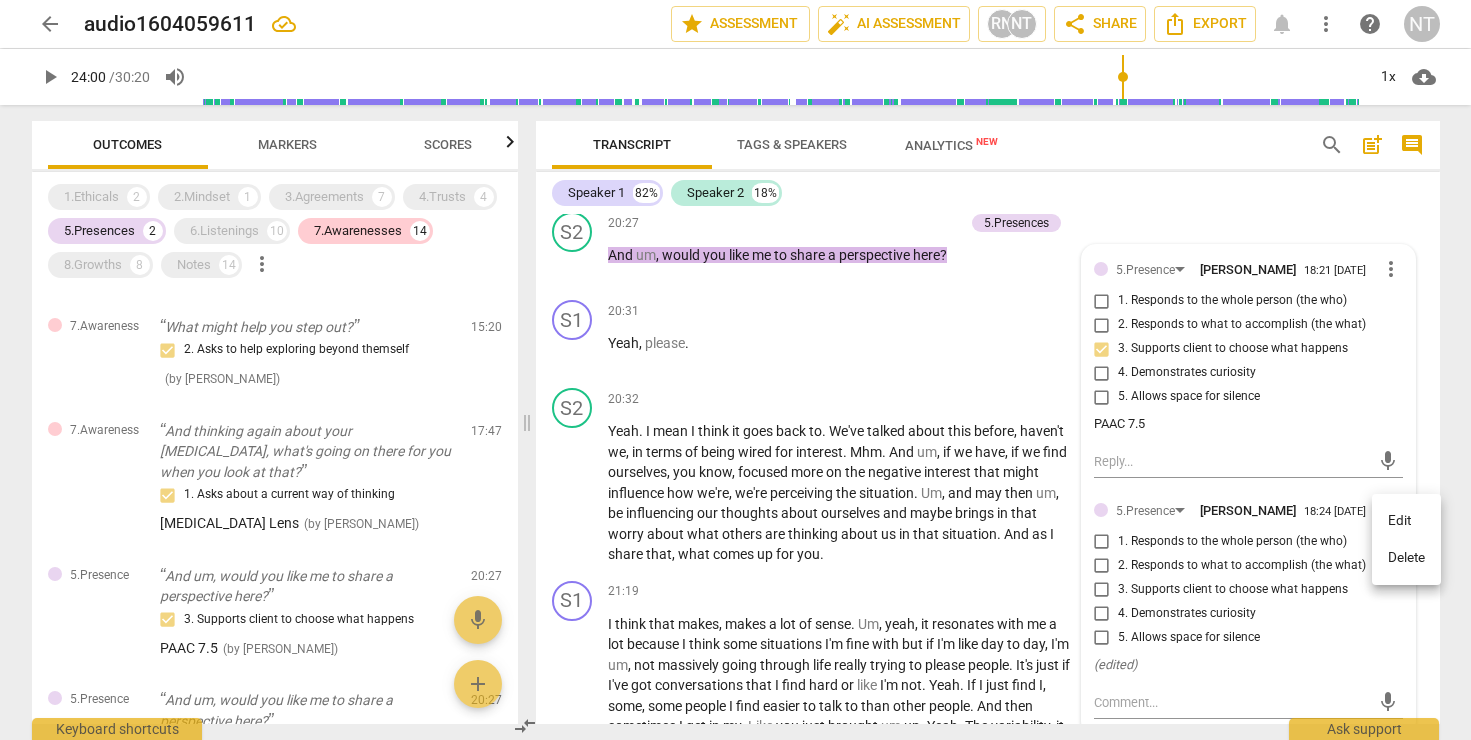 click on "Delete" at bounding box center (1406, 558) 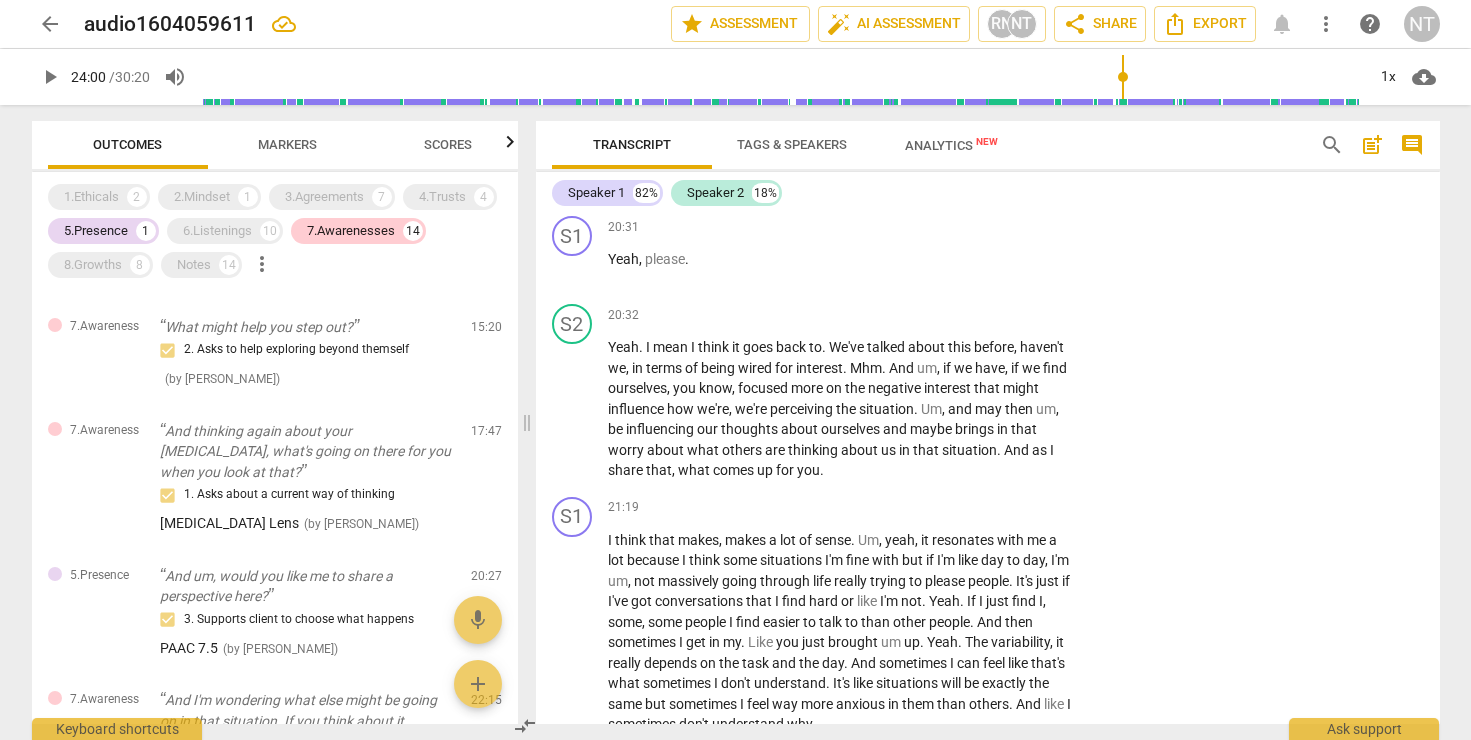 scroll, scrollTop: 8257, scrollLeft: 0, axis: vertical 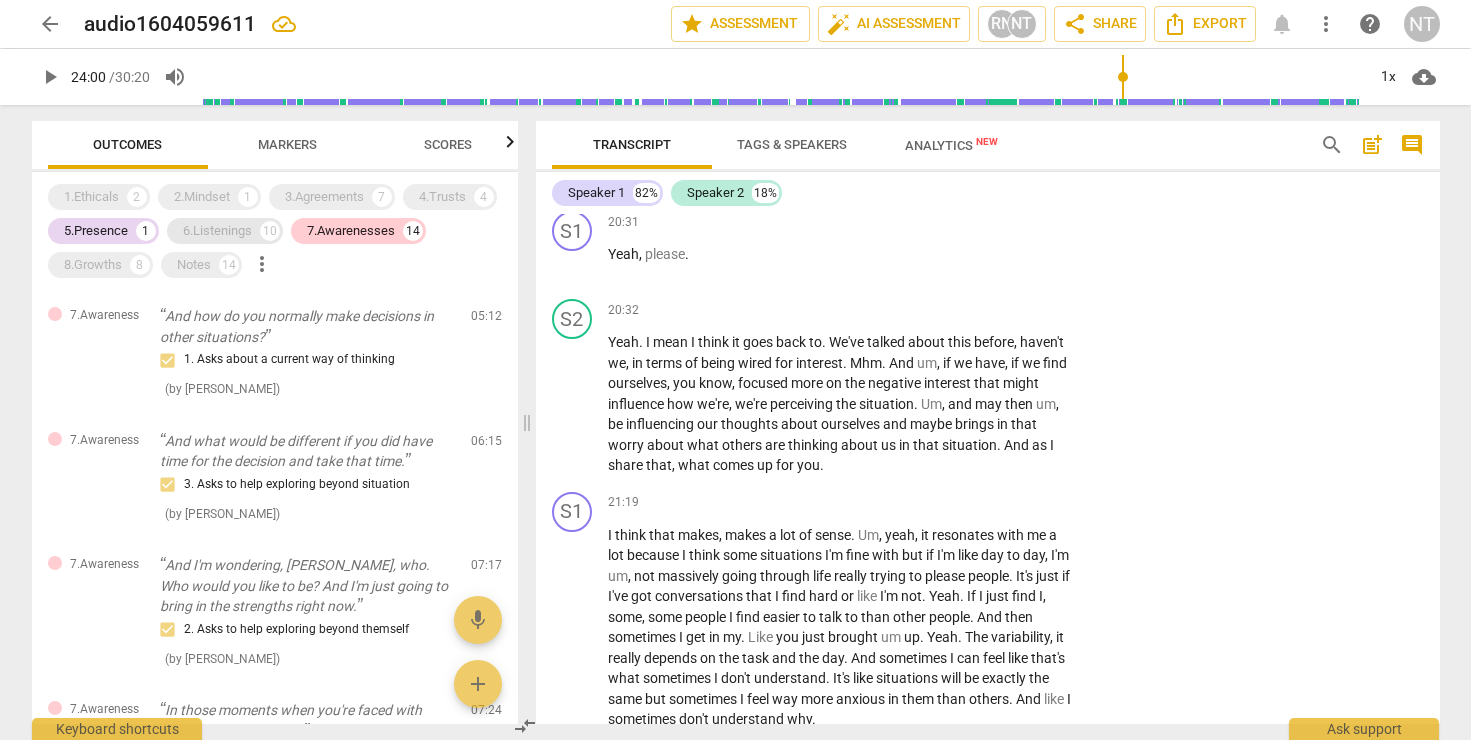 click on "6.Listenings" at bounding box center [217, 231] 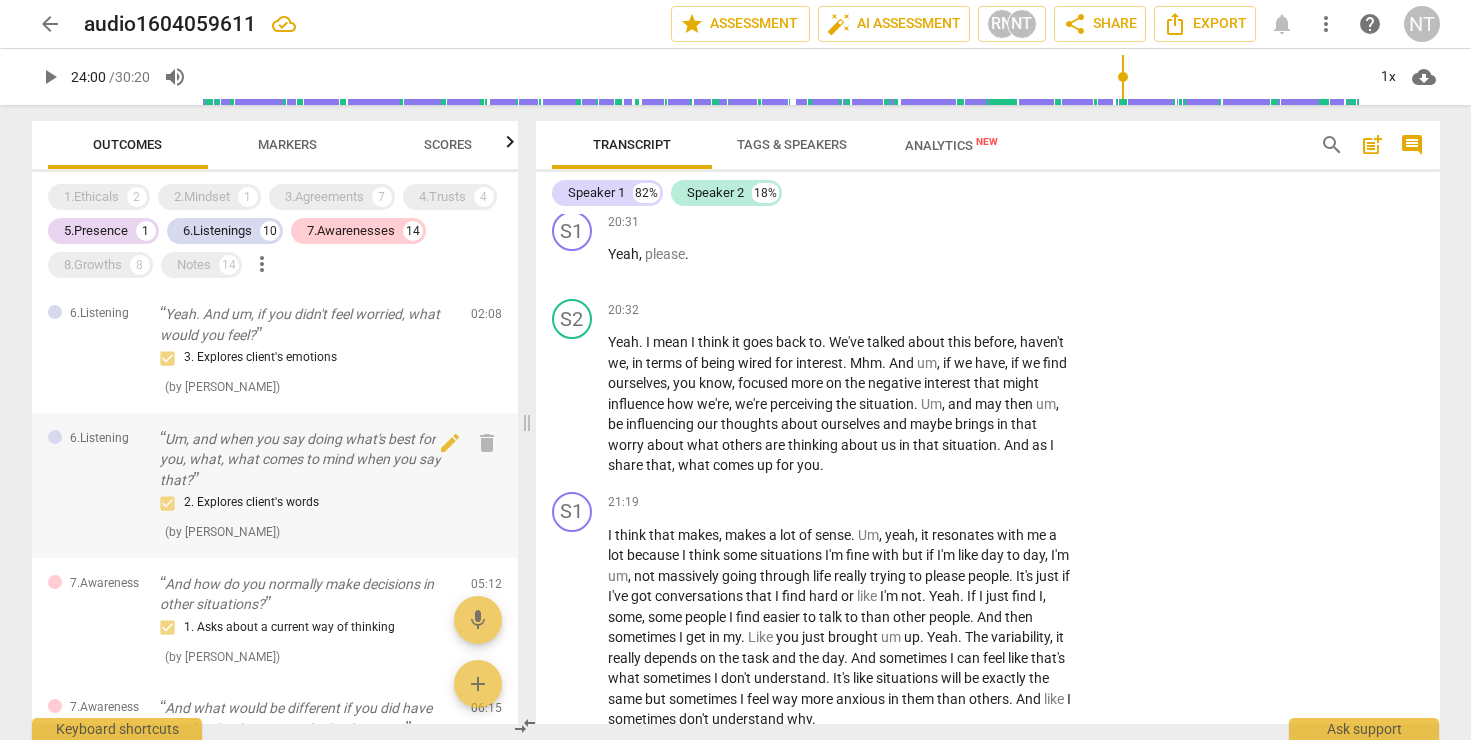 scroll, scrollTop: 0, scrollLeft: 0, axis: both 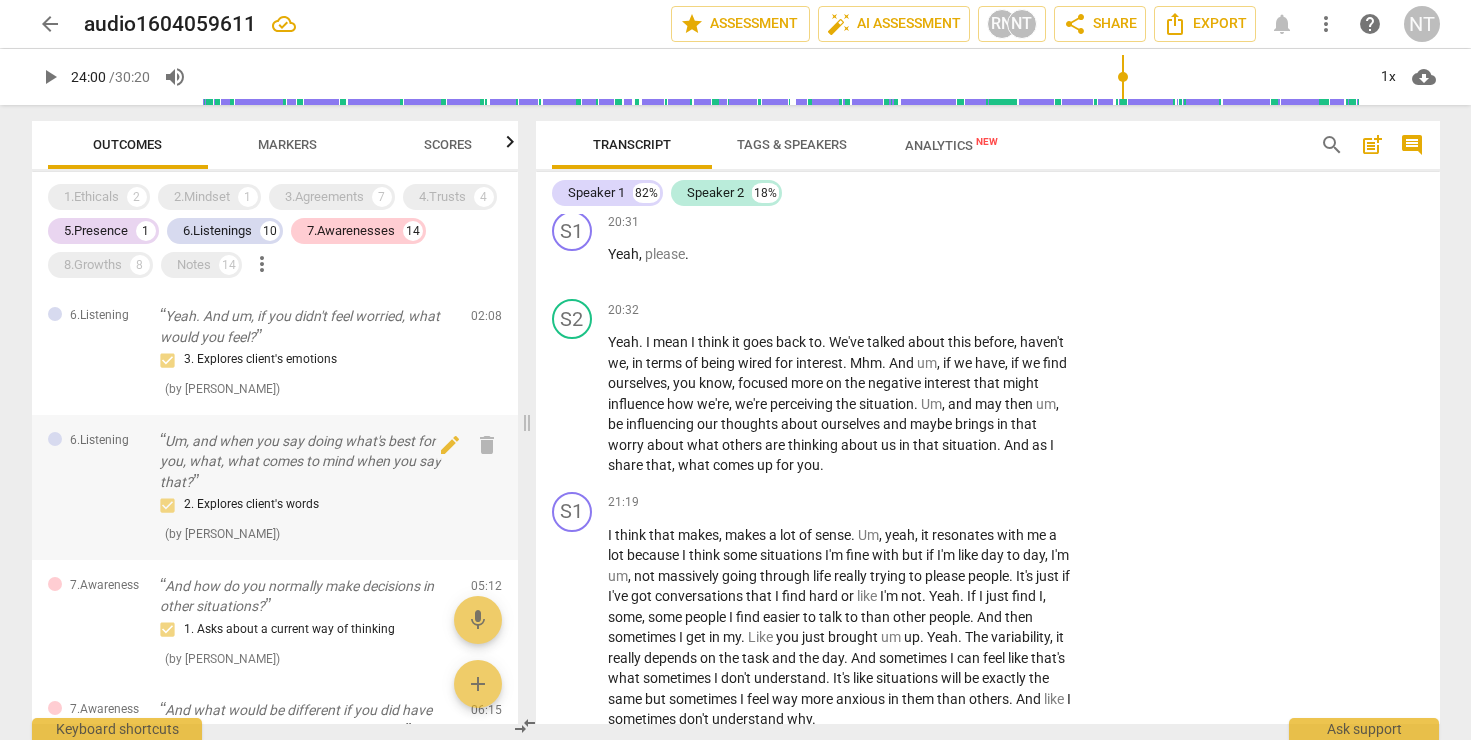 click on "Um, and when you say doing what's best for you, what, what comes to mind when you say that?" at bounding box center [307, 462] 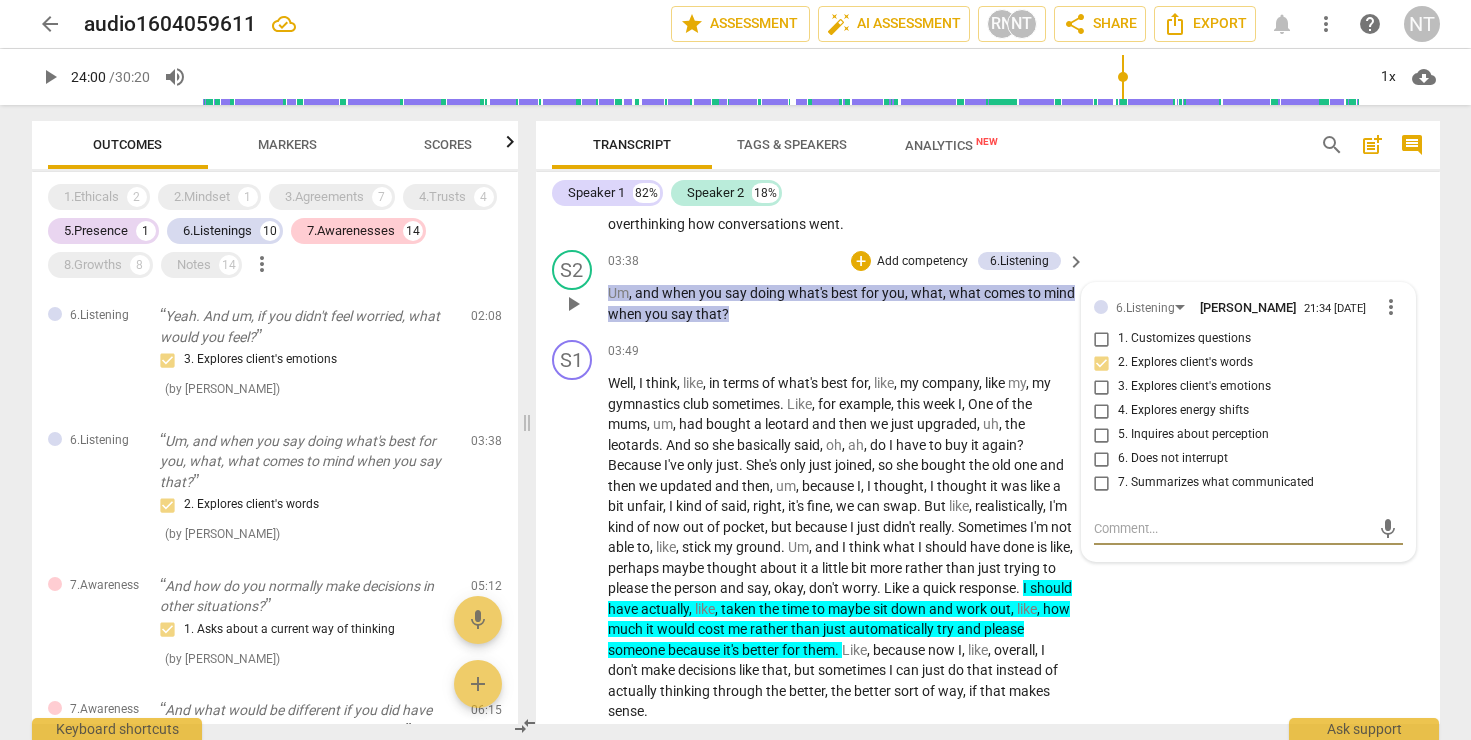 scroll, scrollTop: 1559, scrollLeft: 0, axis: vertical 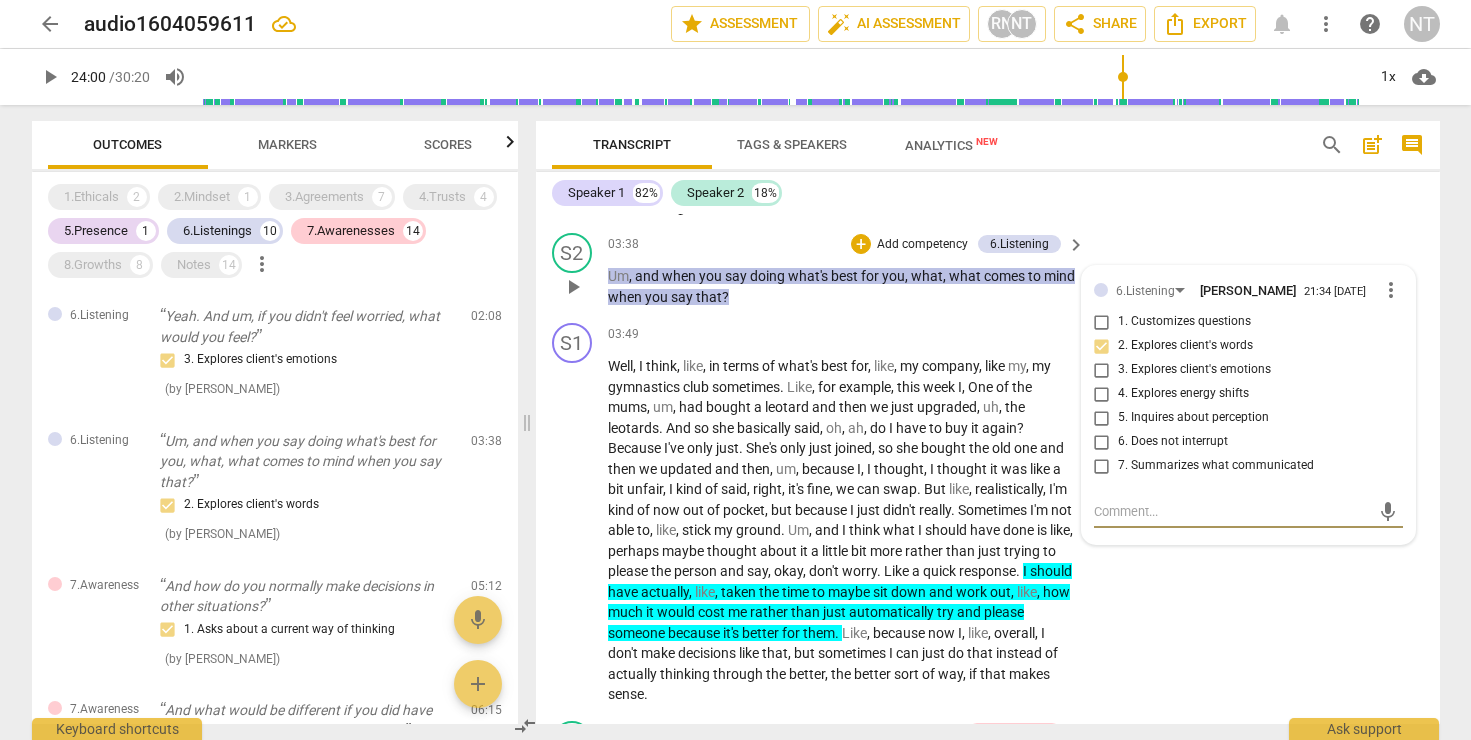 type on "H" 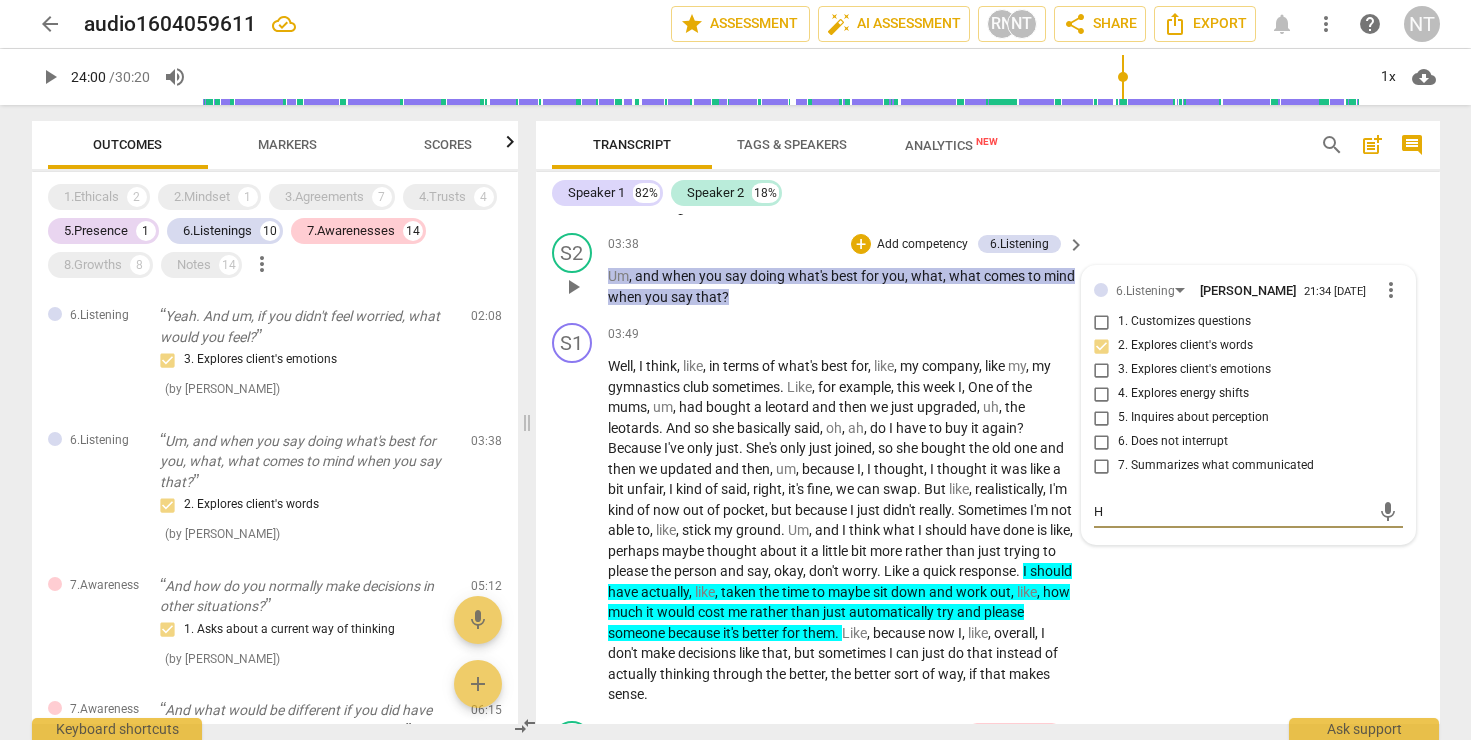 type on "Ho" 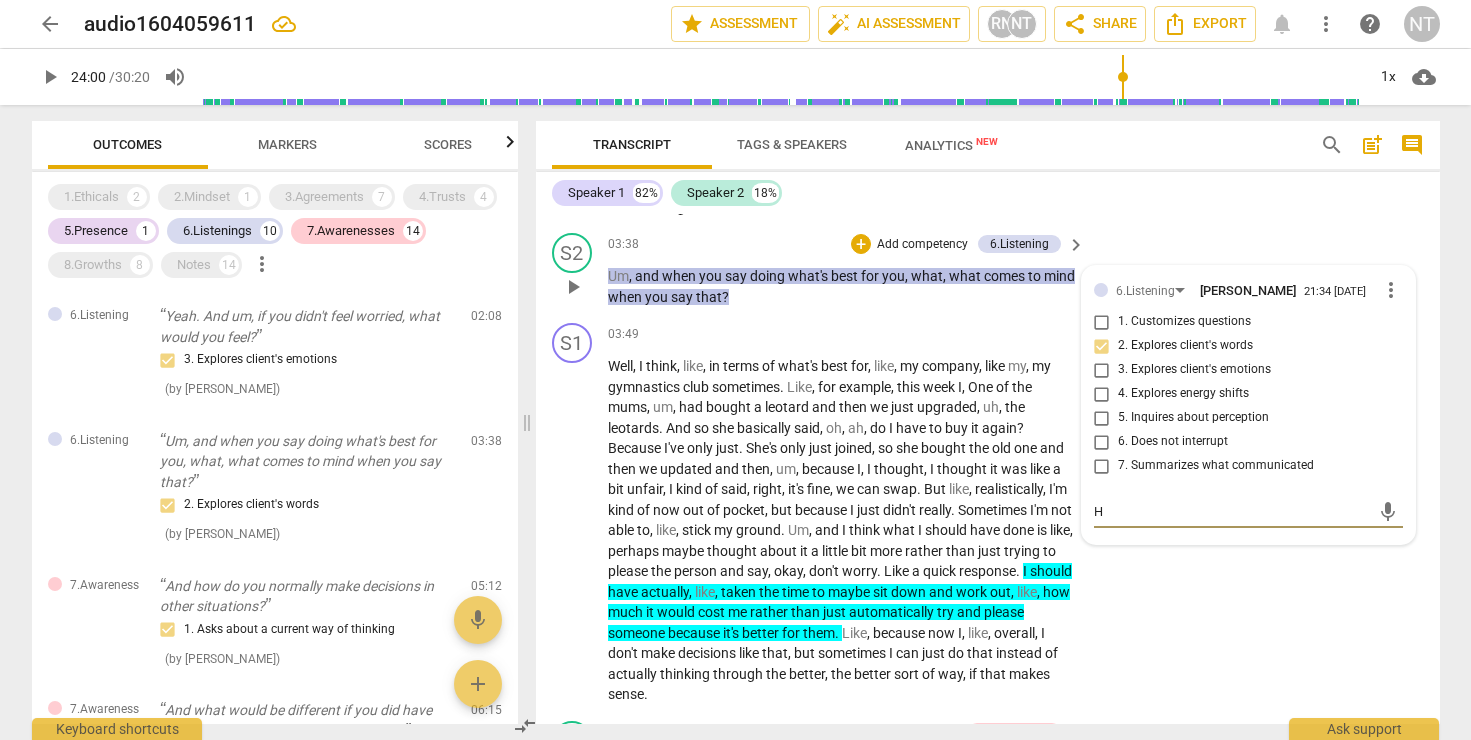 type on "Ho" 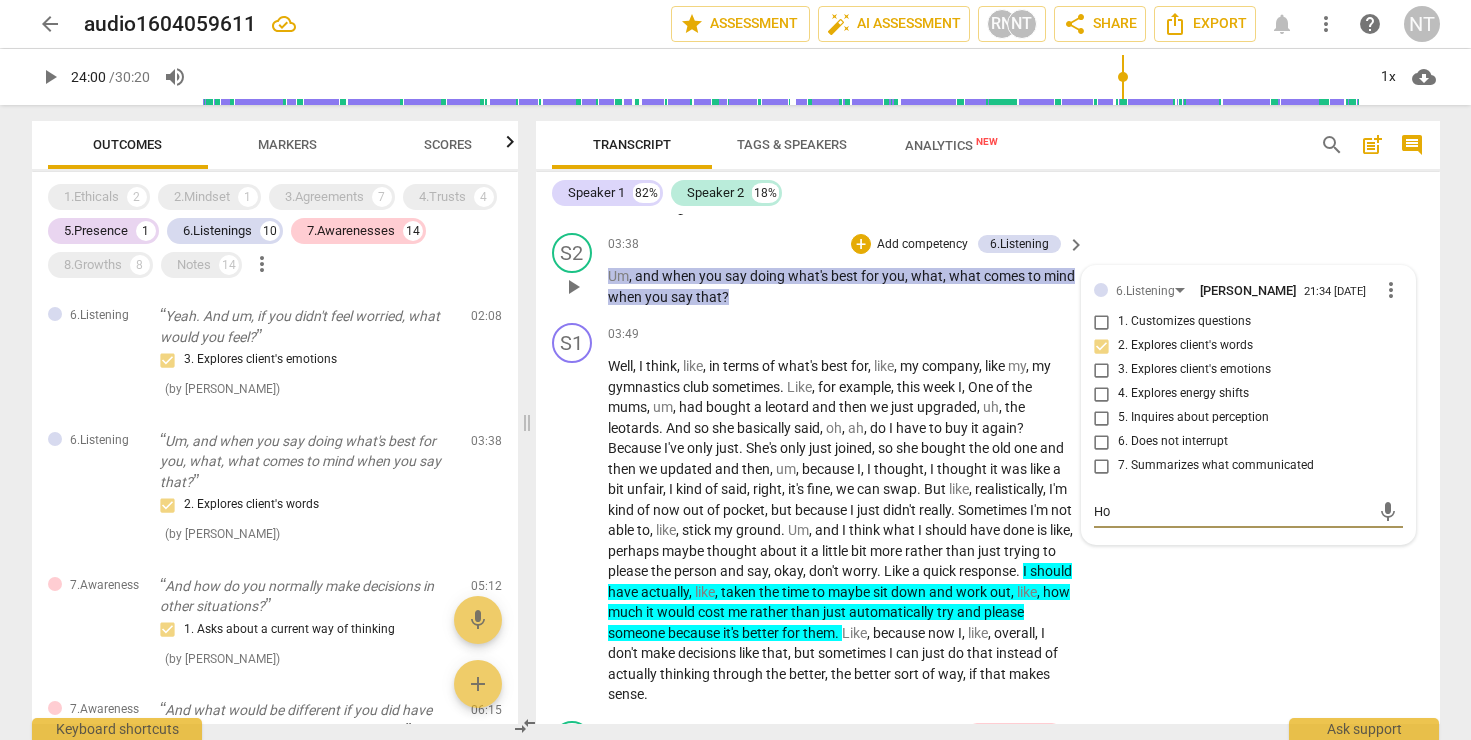 type on "How" 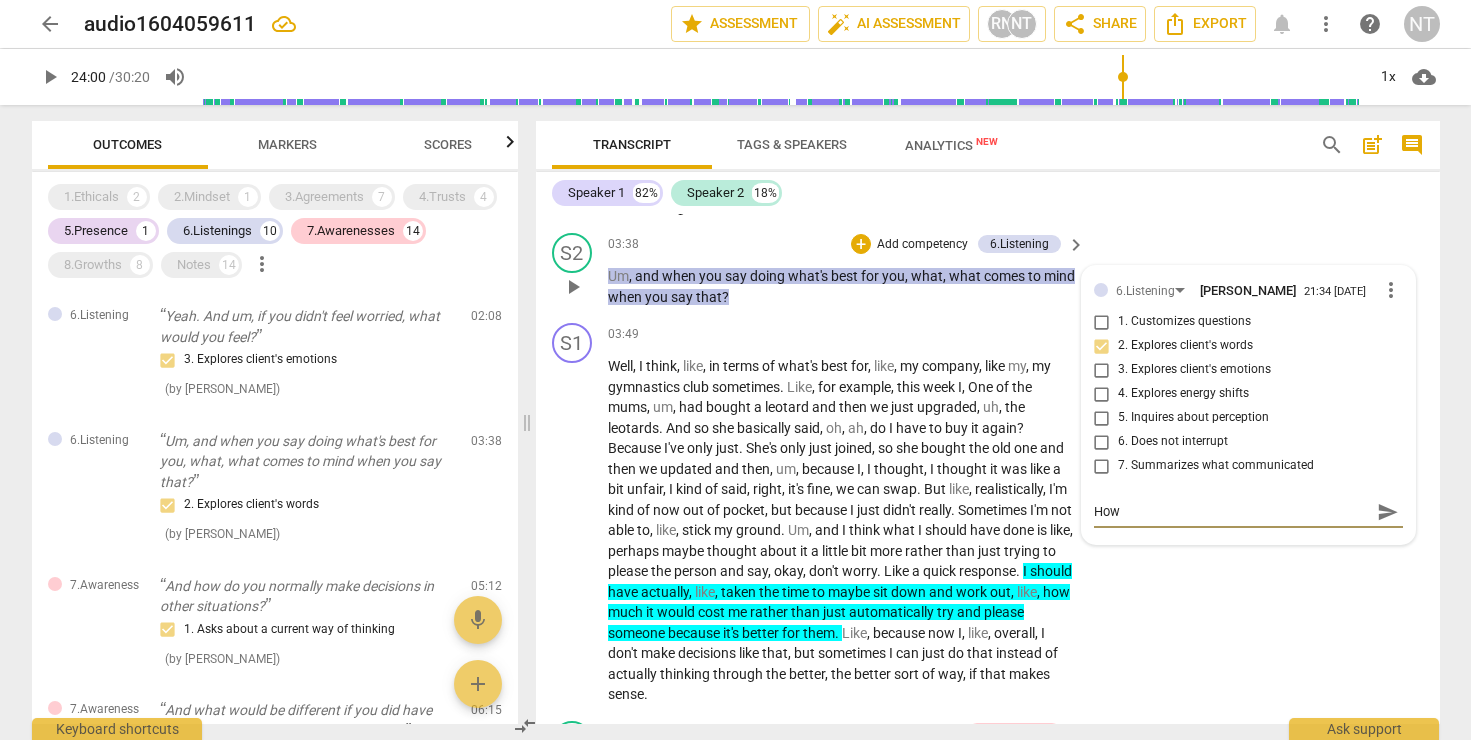 type on "[PERSON_NAME]" 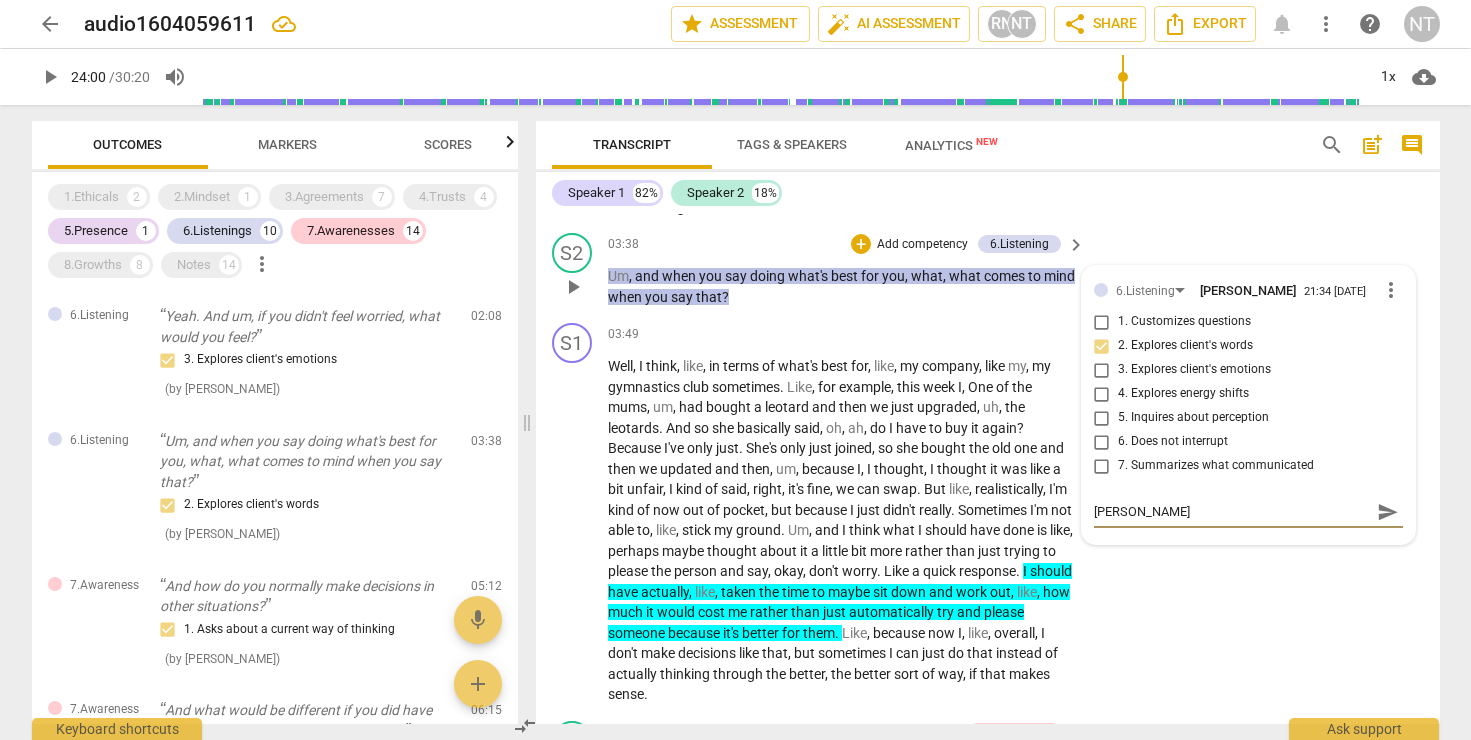 type on "Howev" 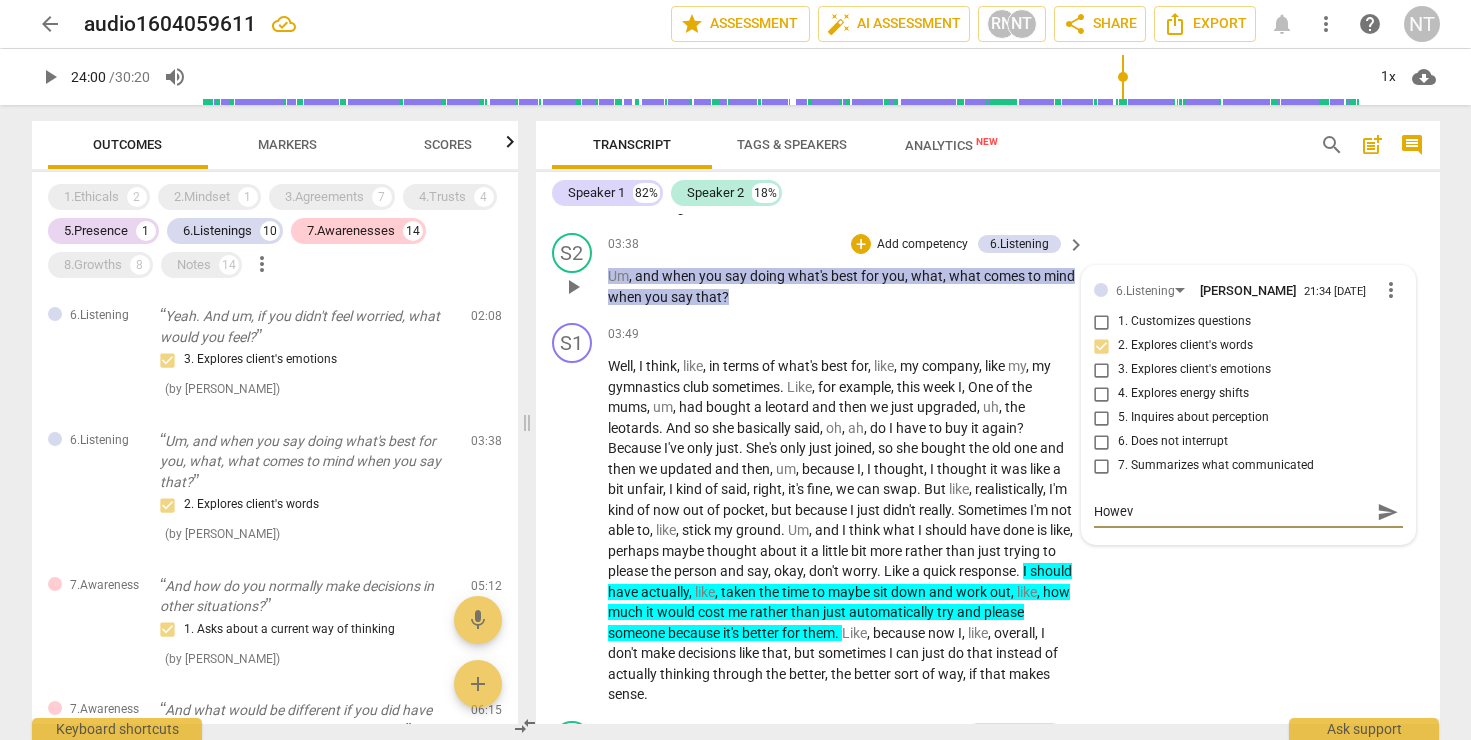 type on "Howeve" 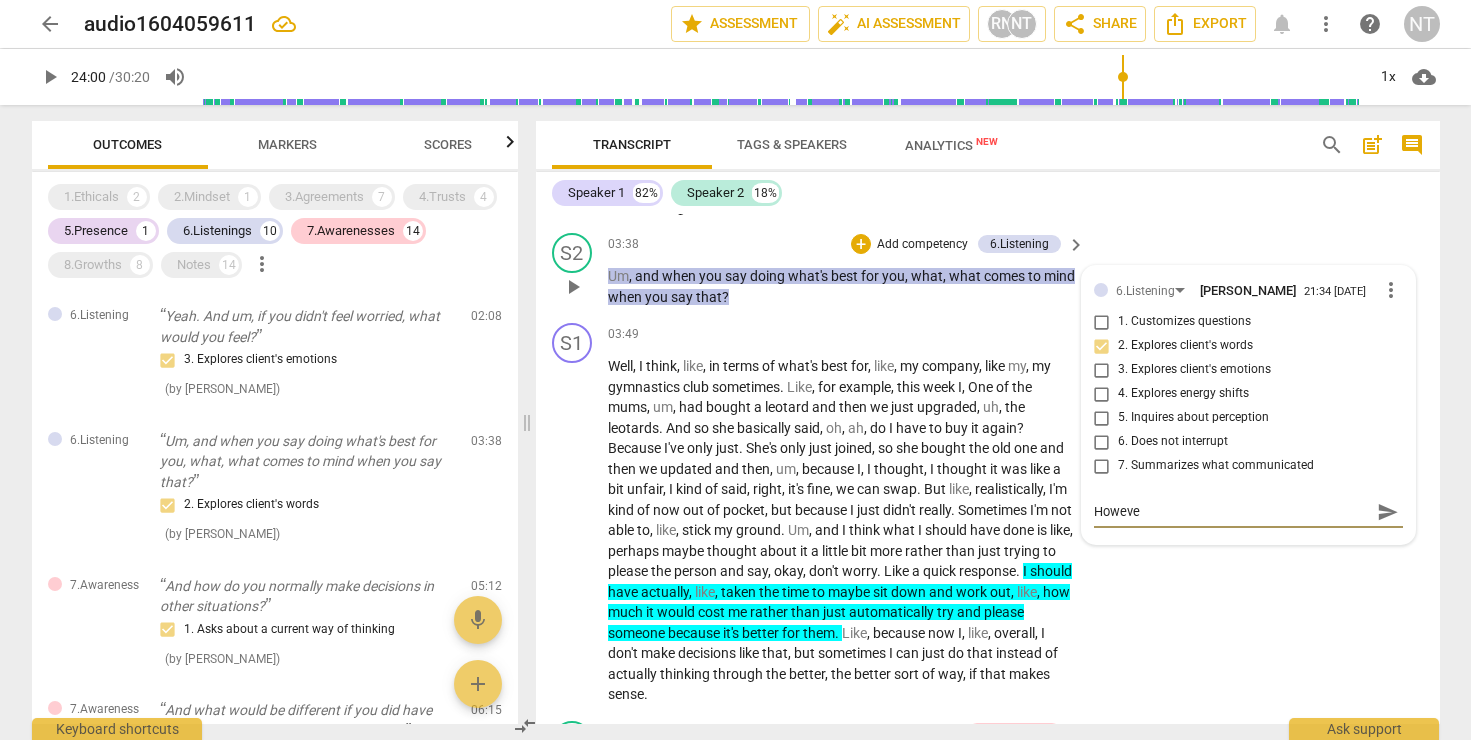 type on "However" 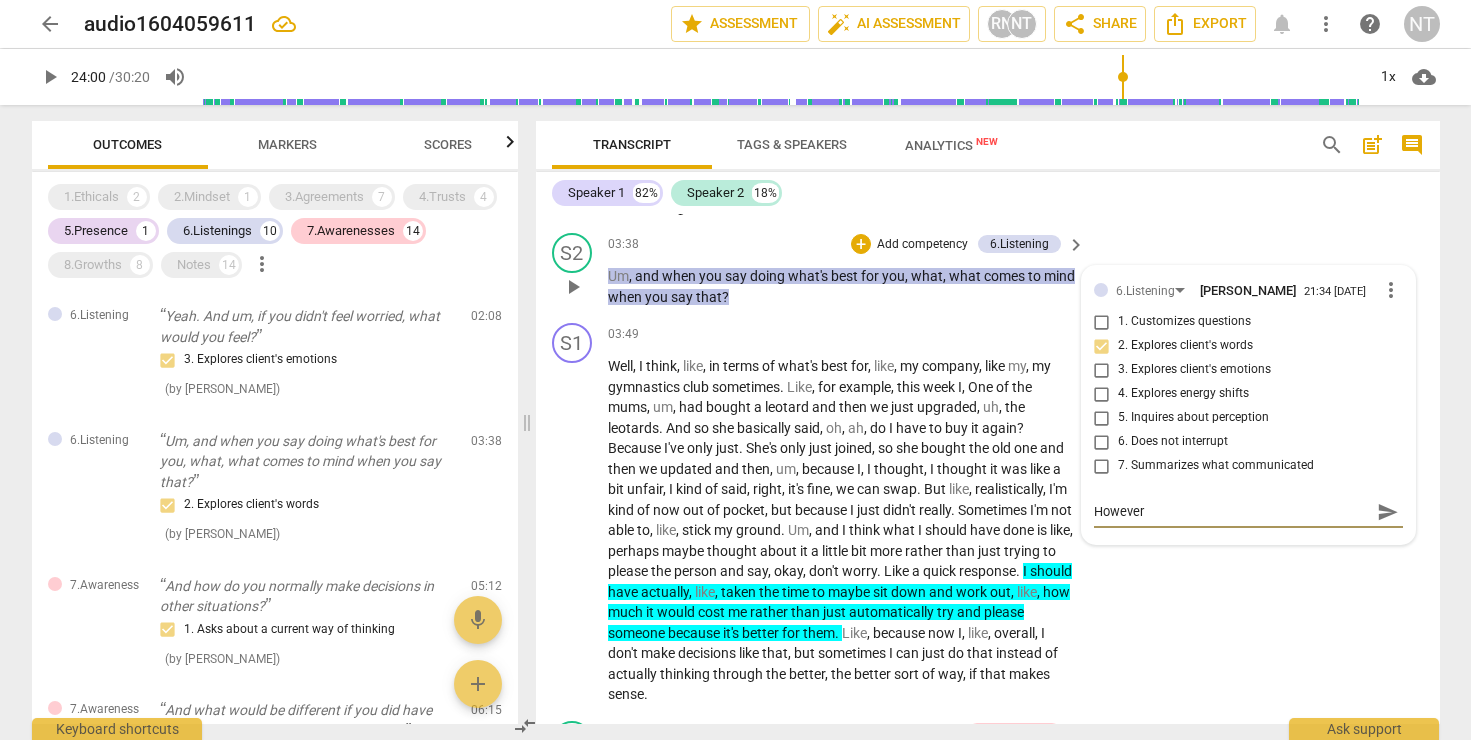 type on "However," 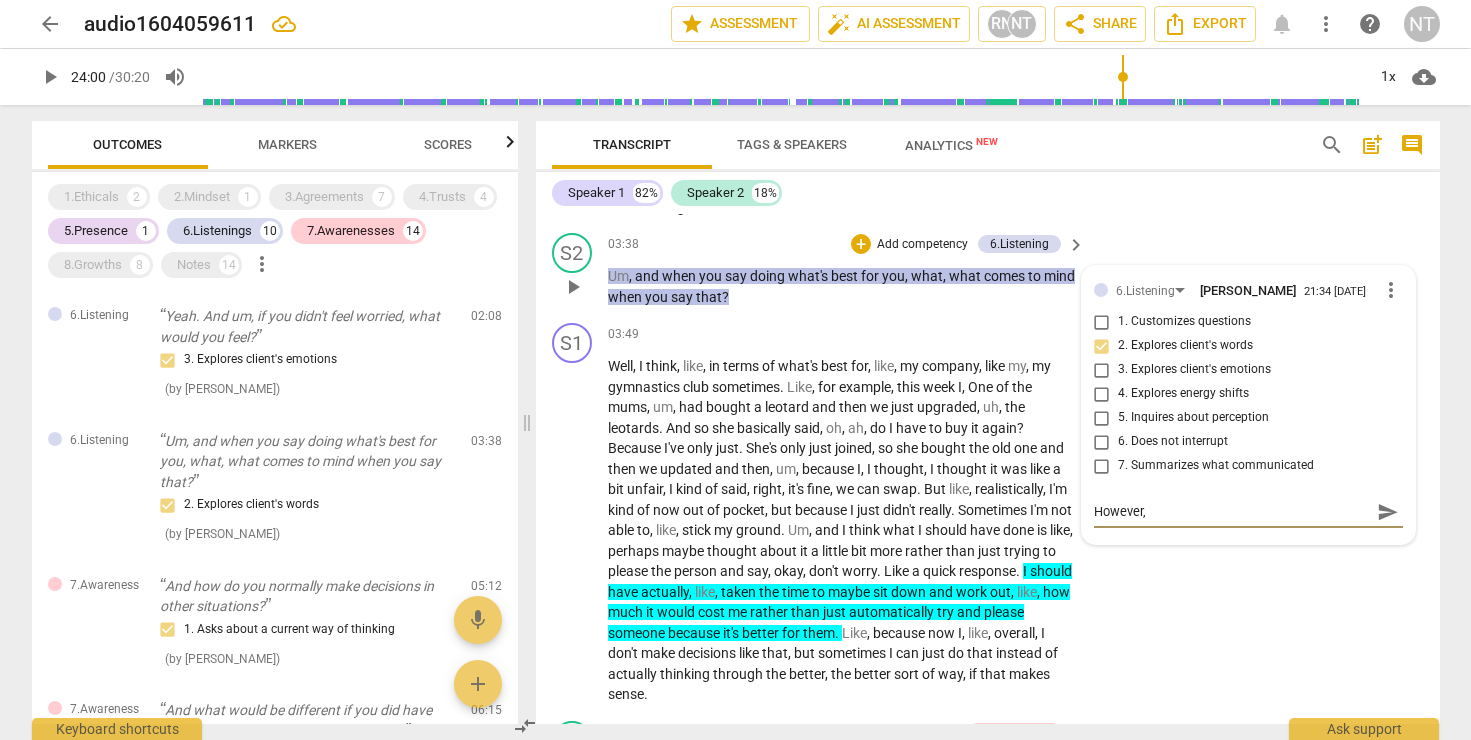 type on "However," 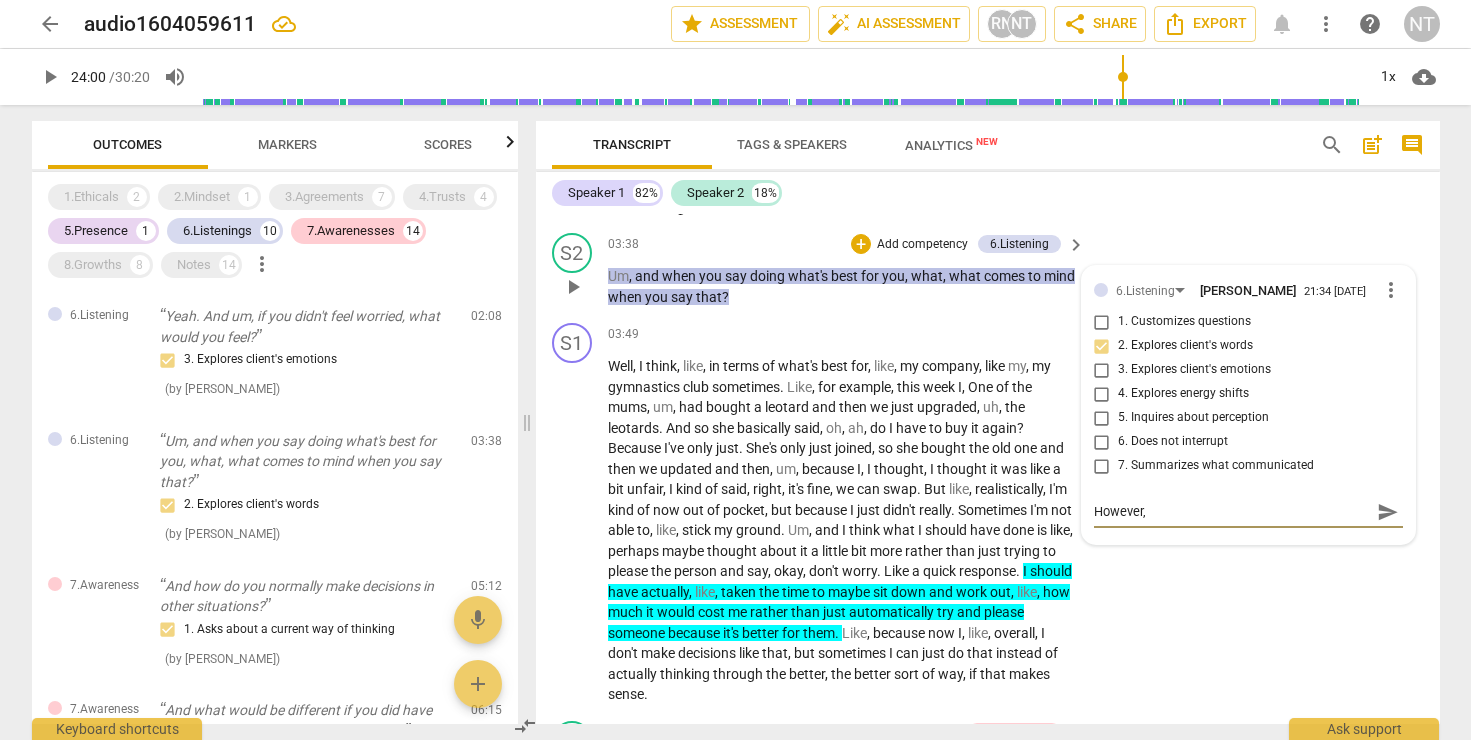 type on "However," 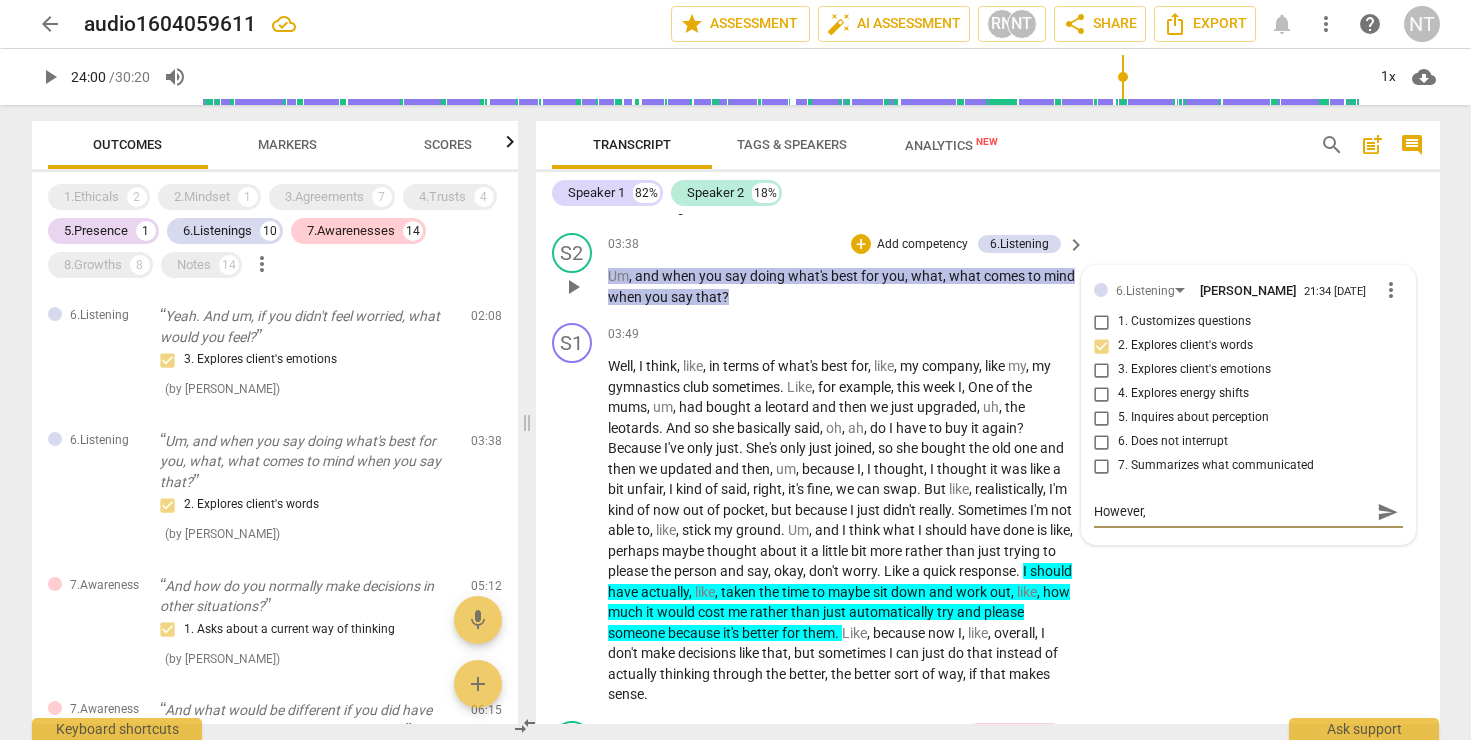 type on "However," 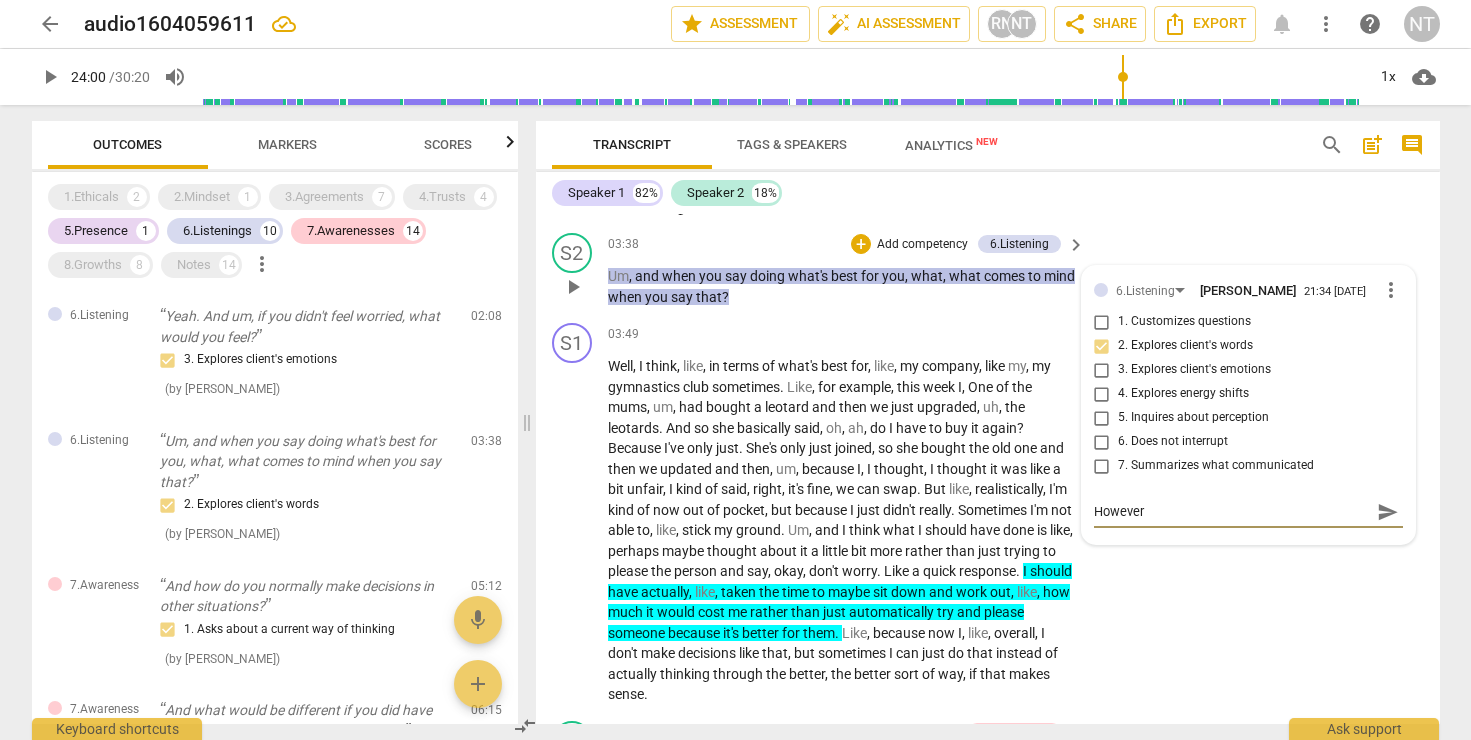 type on "Howeve" 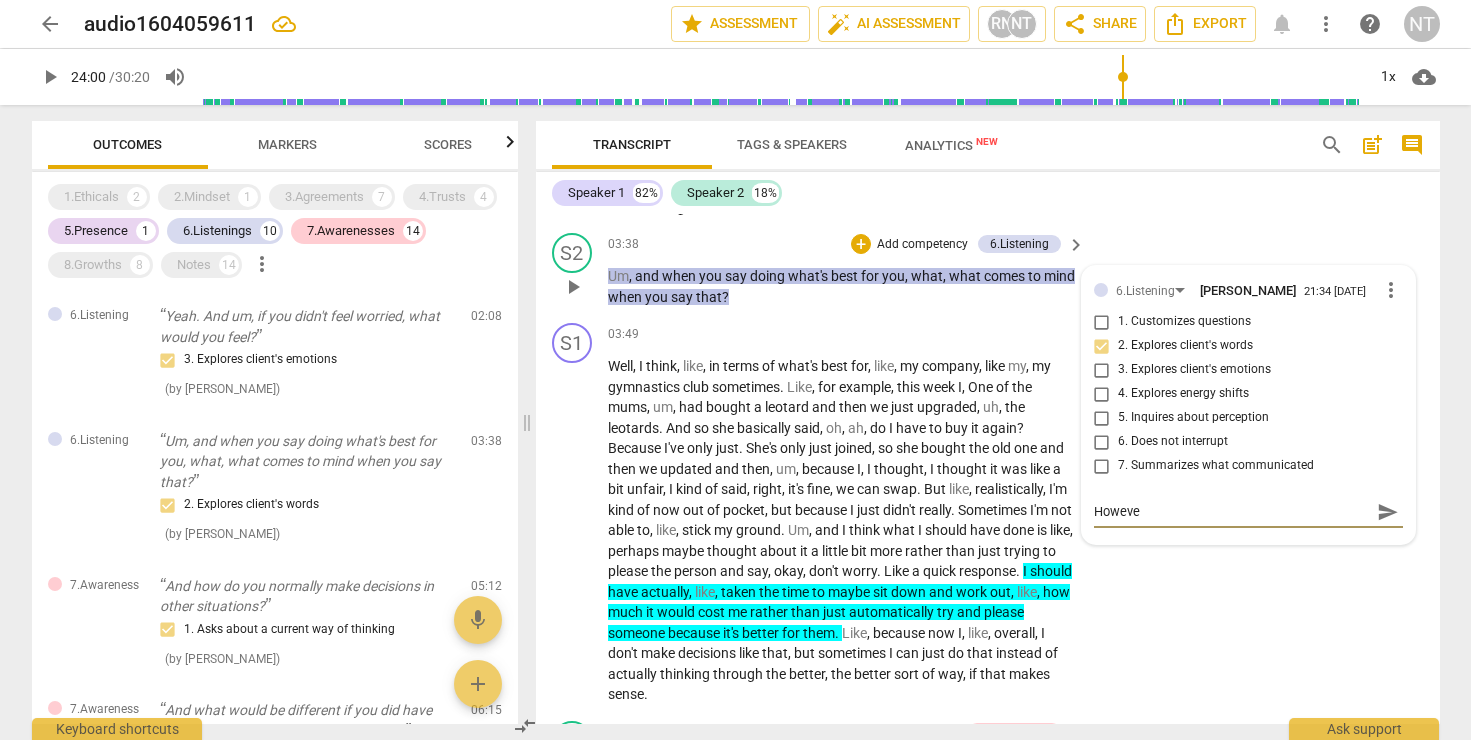 type on "Howev" 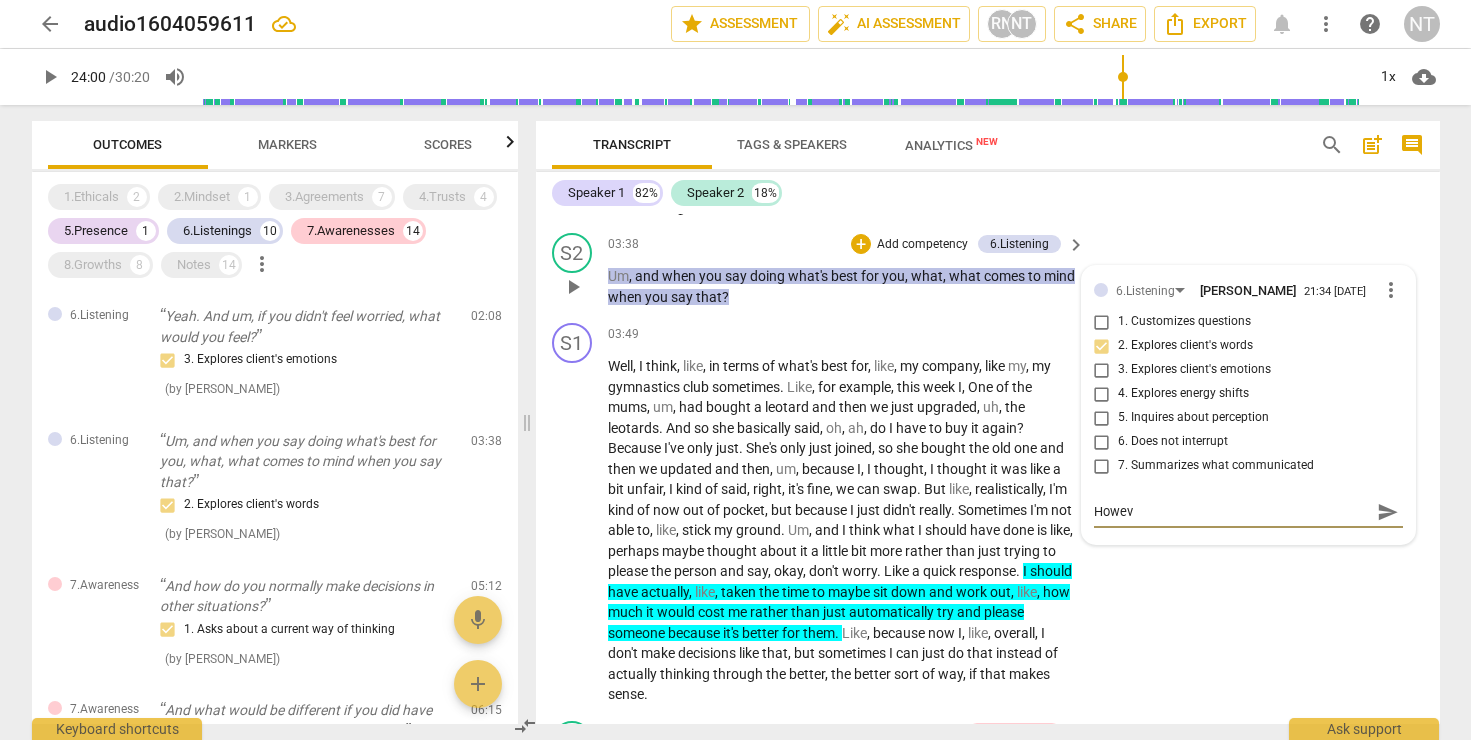 type on "[PERSON_NAME]" 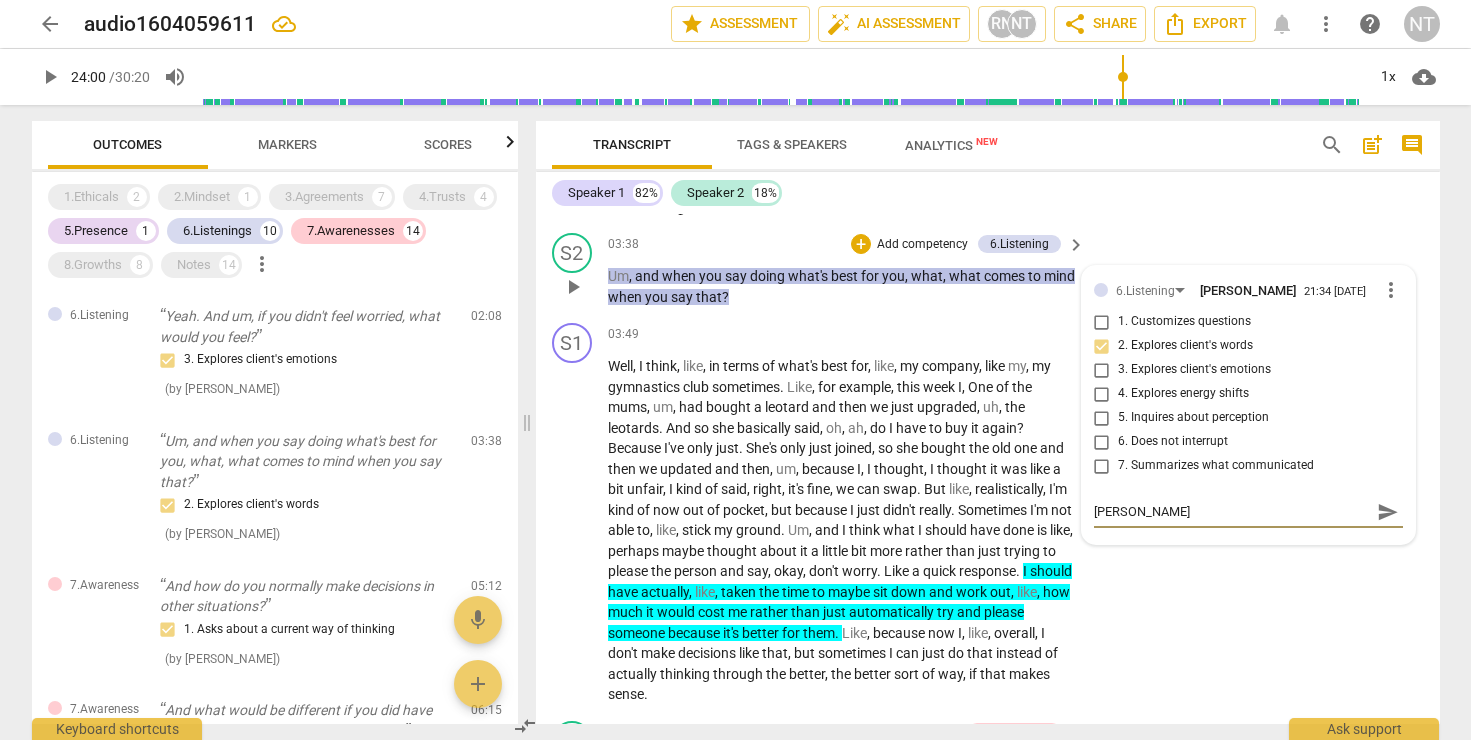 type on "How" 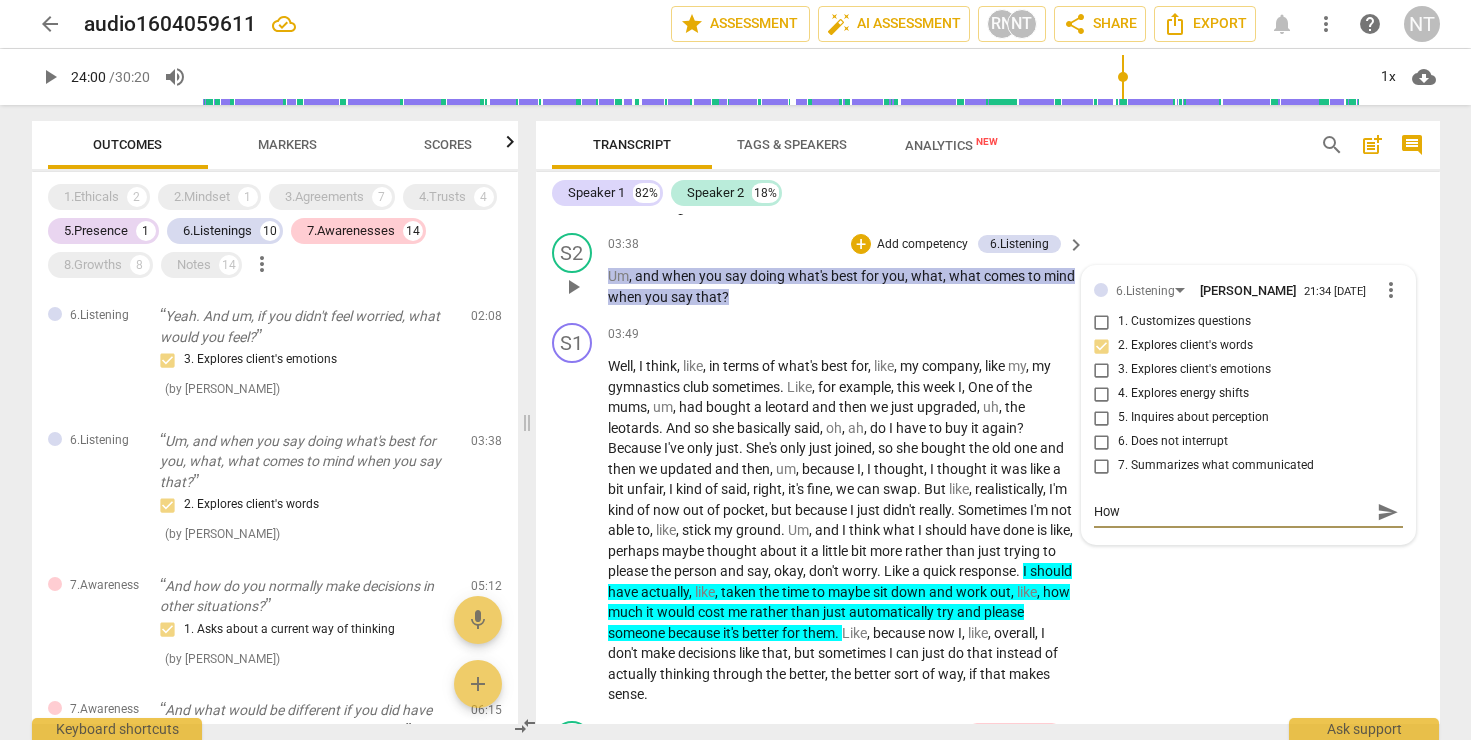 type on "Ho" 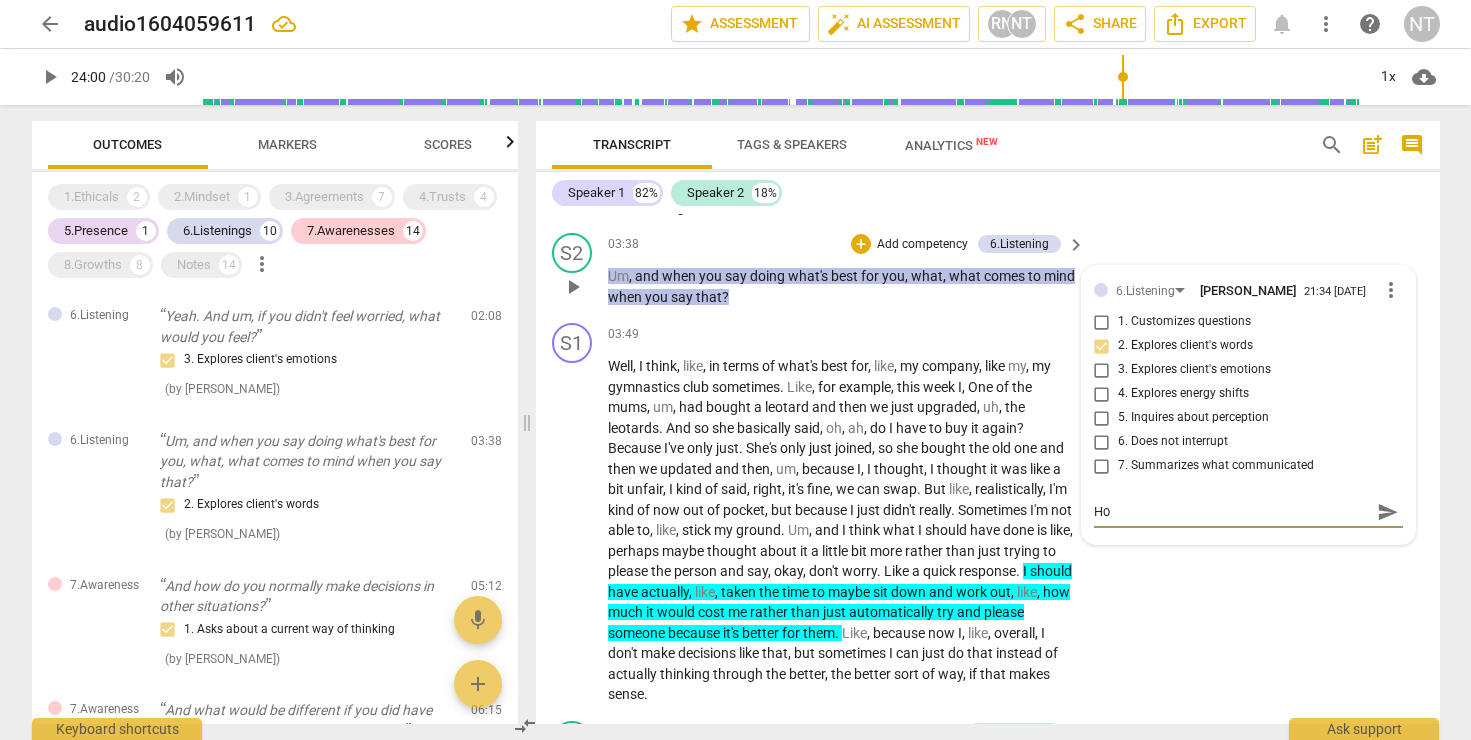 type on "H" 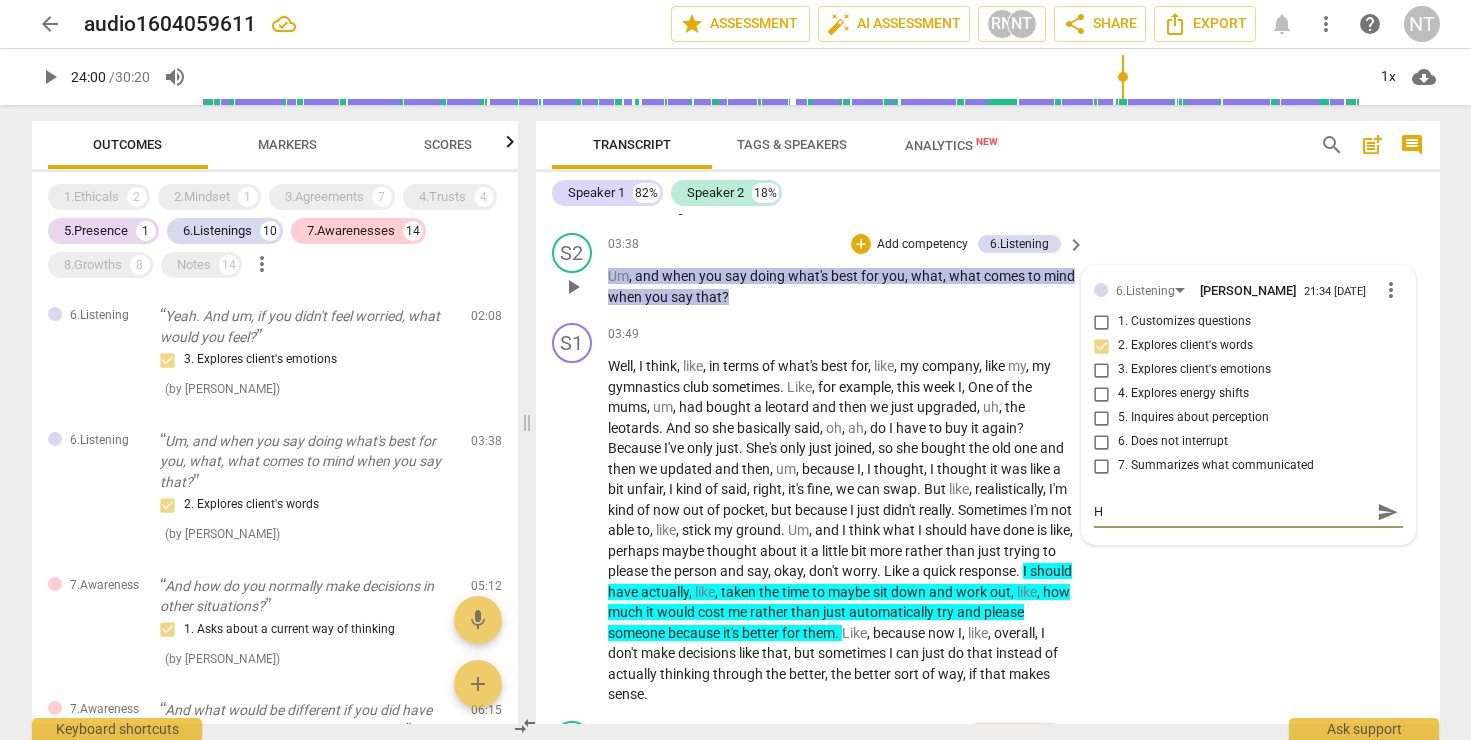 type 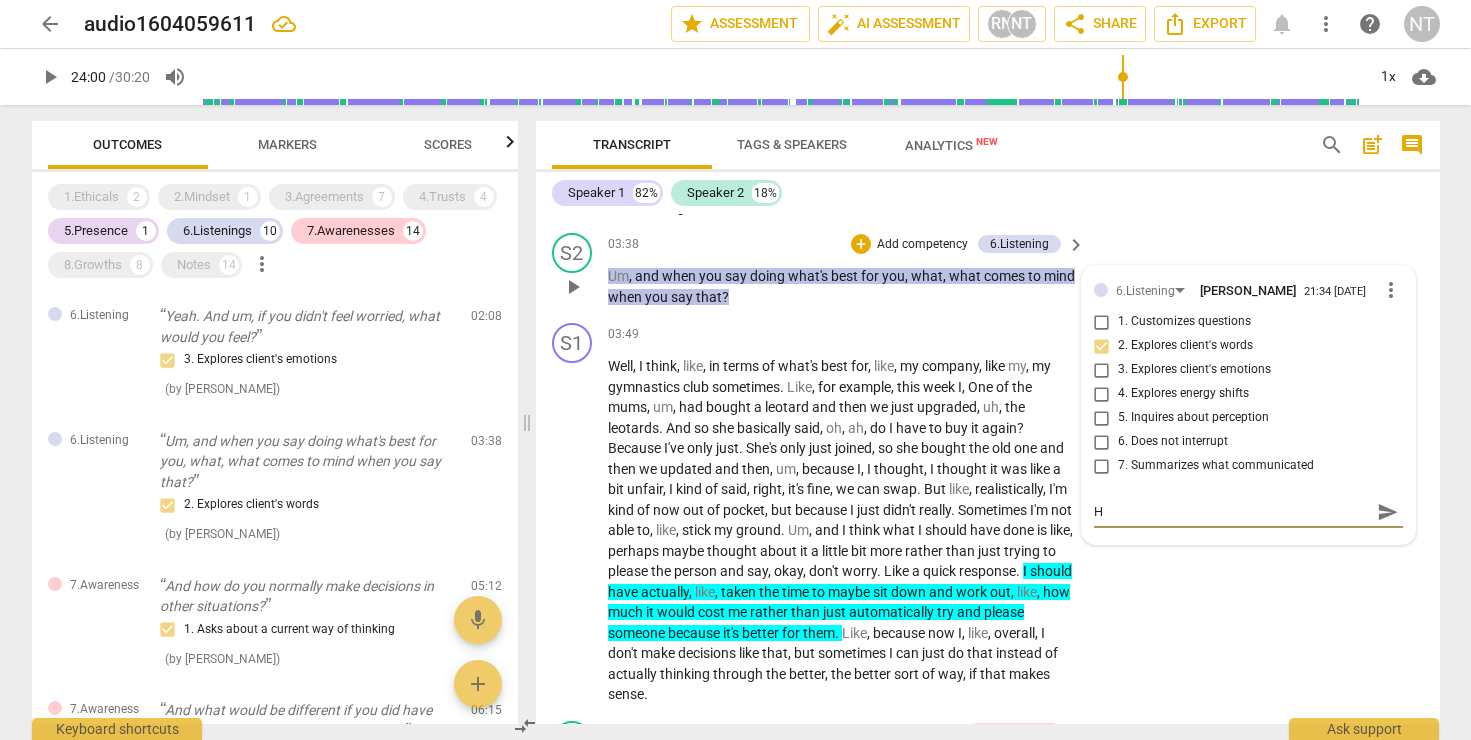type 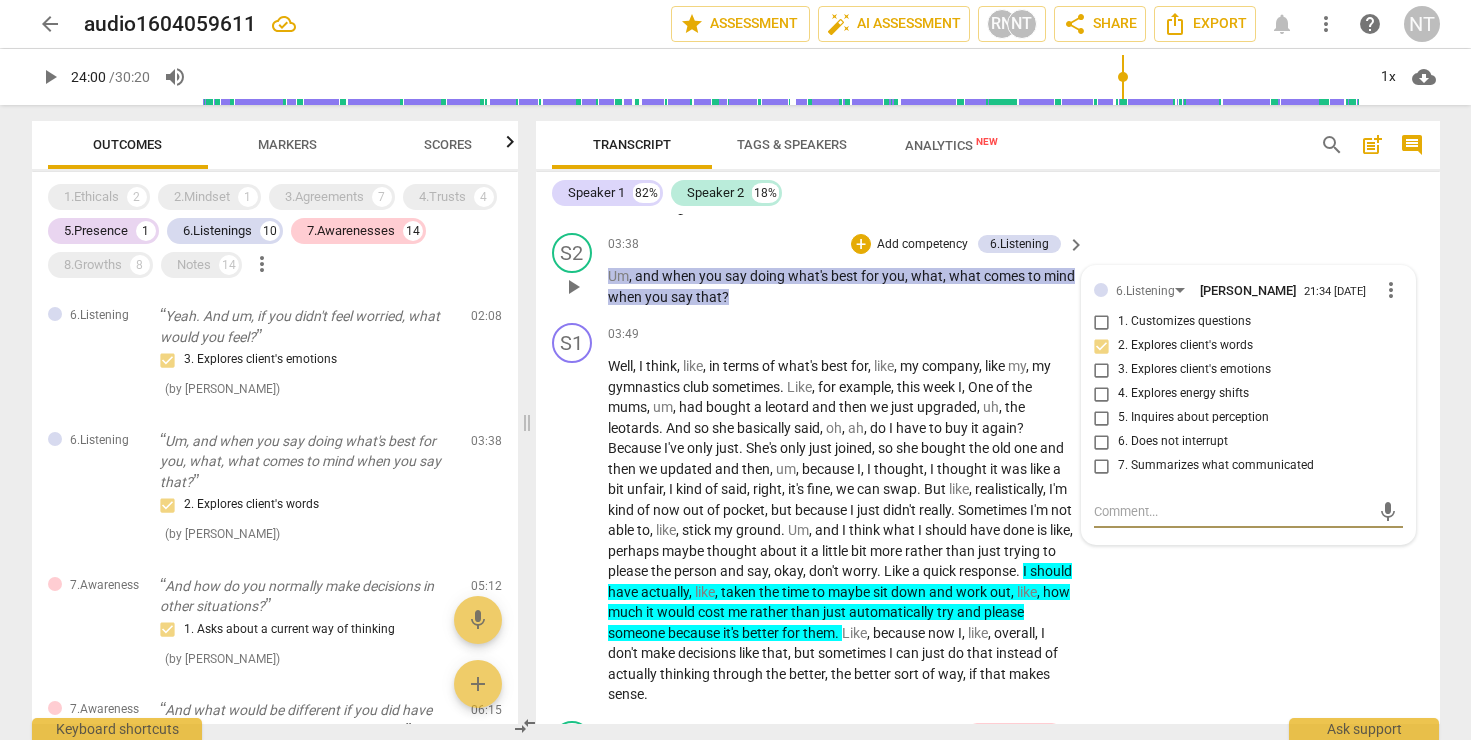 click on "2. Explores client's words" at bounding box center (1102, 346) 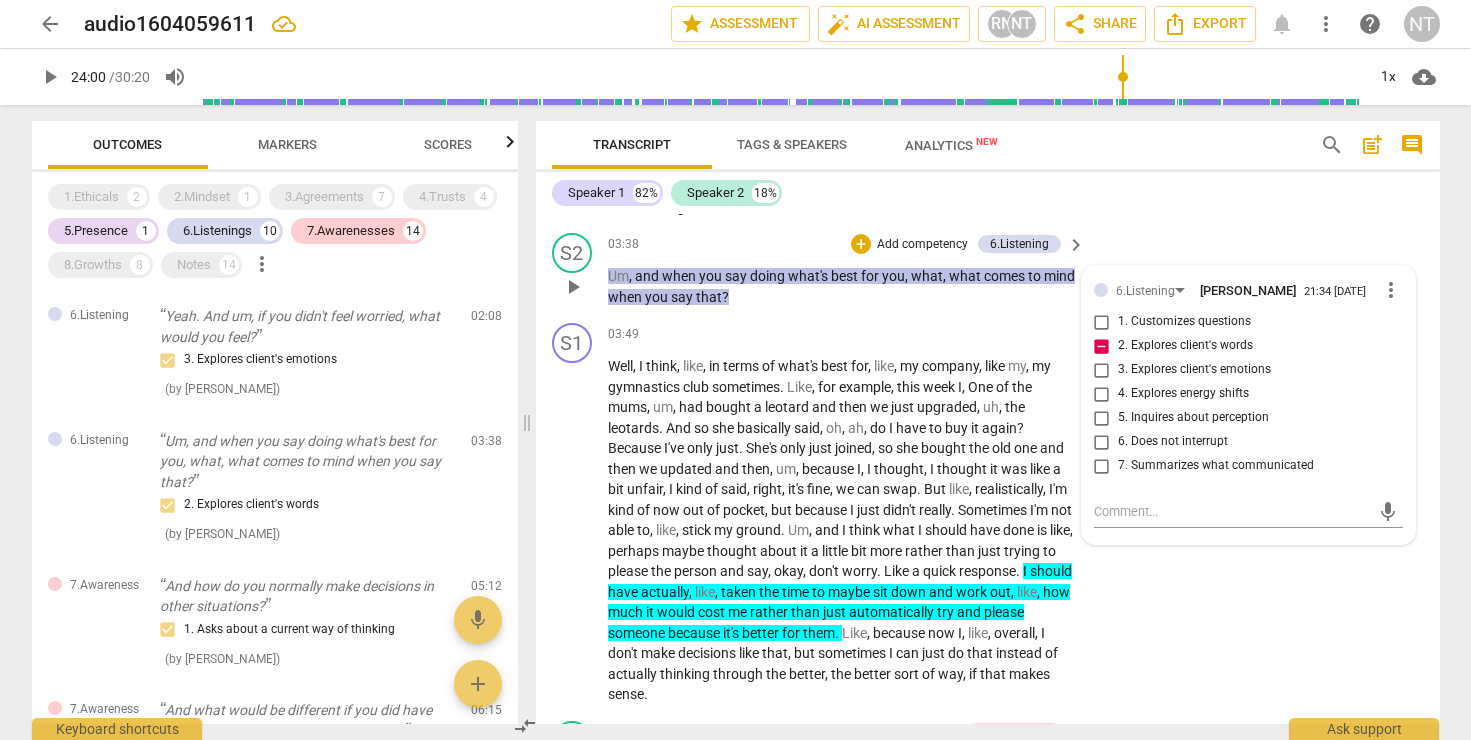 click on "2. Explores client's words" at bounding box center [1102, 346] 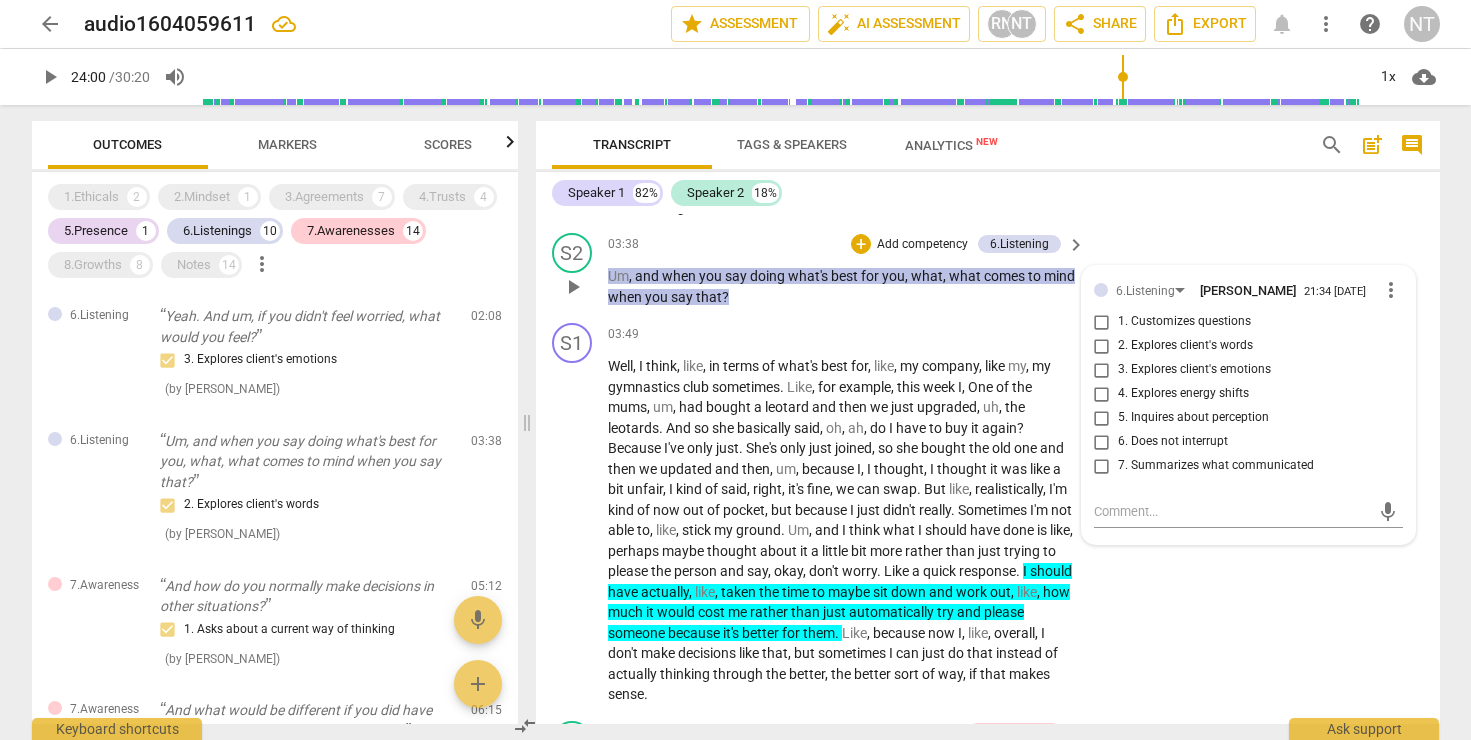 click on "more_vert" at bounding box center [1391, 290] 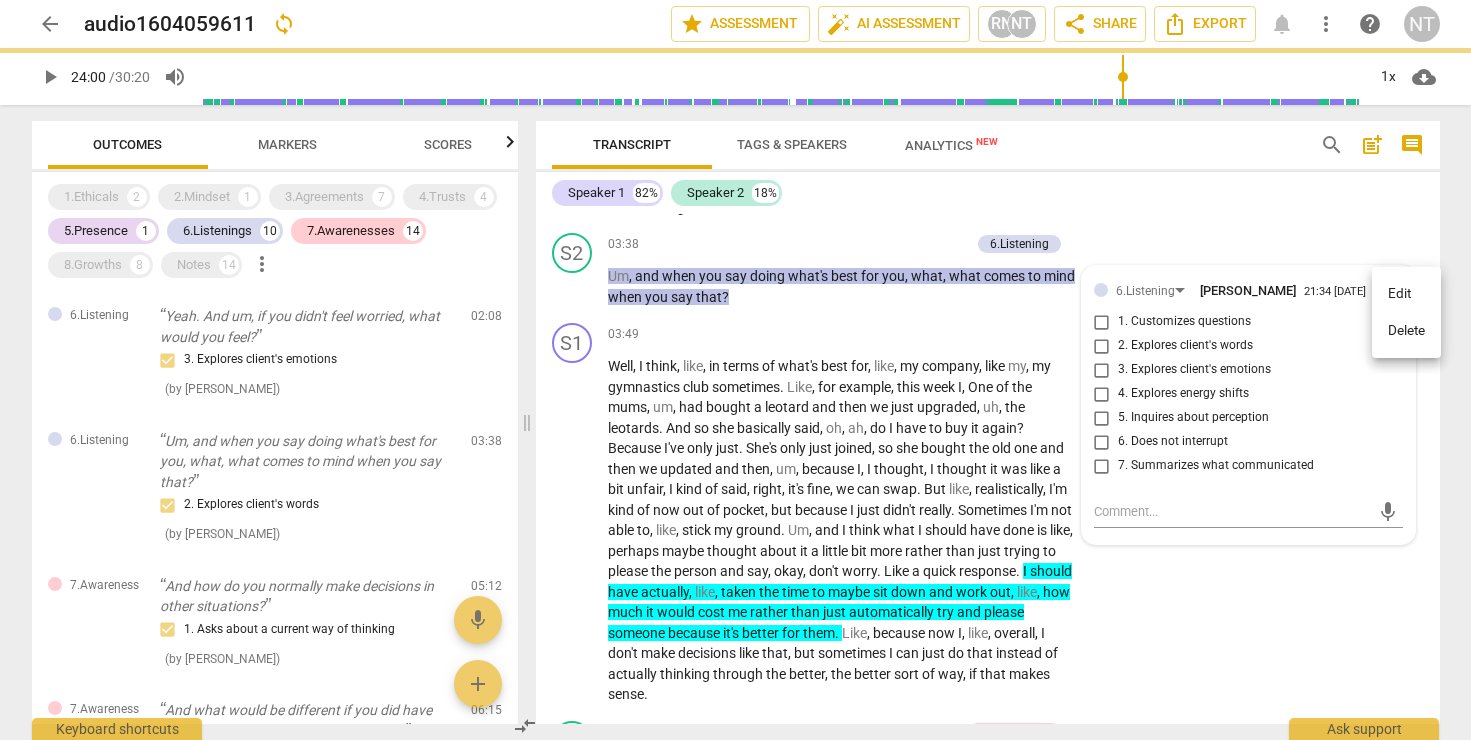 click on "Delete" at bounding box center [1406, 331] 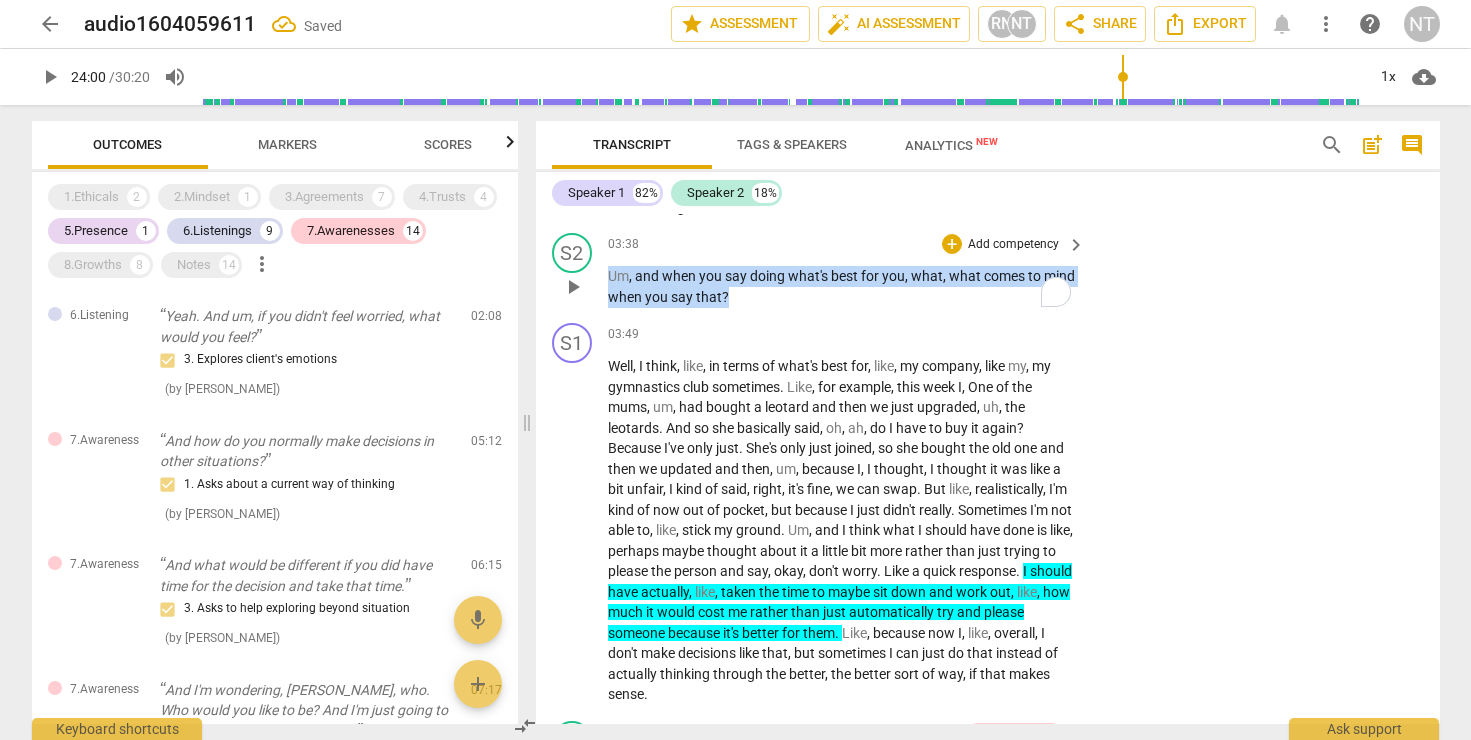 drag, startPoint x: 843, startPoint y: 303, endPoint x: 575, endPoint y: 272, distance: 269.78696 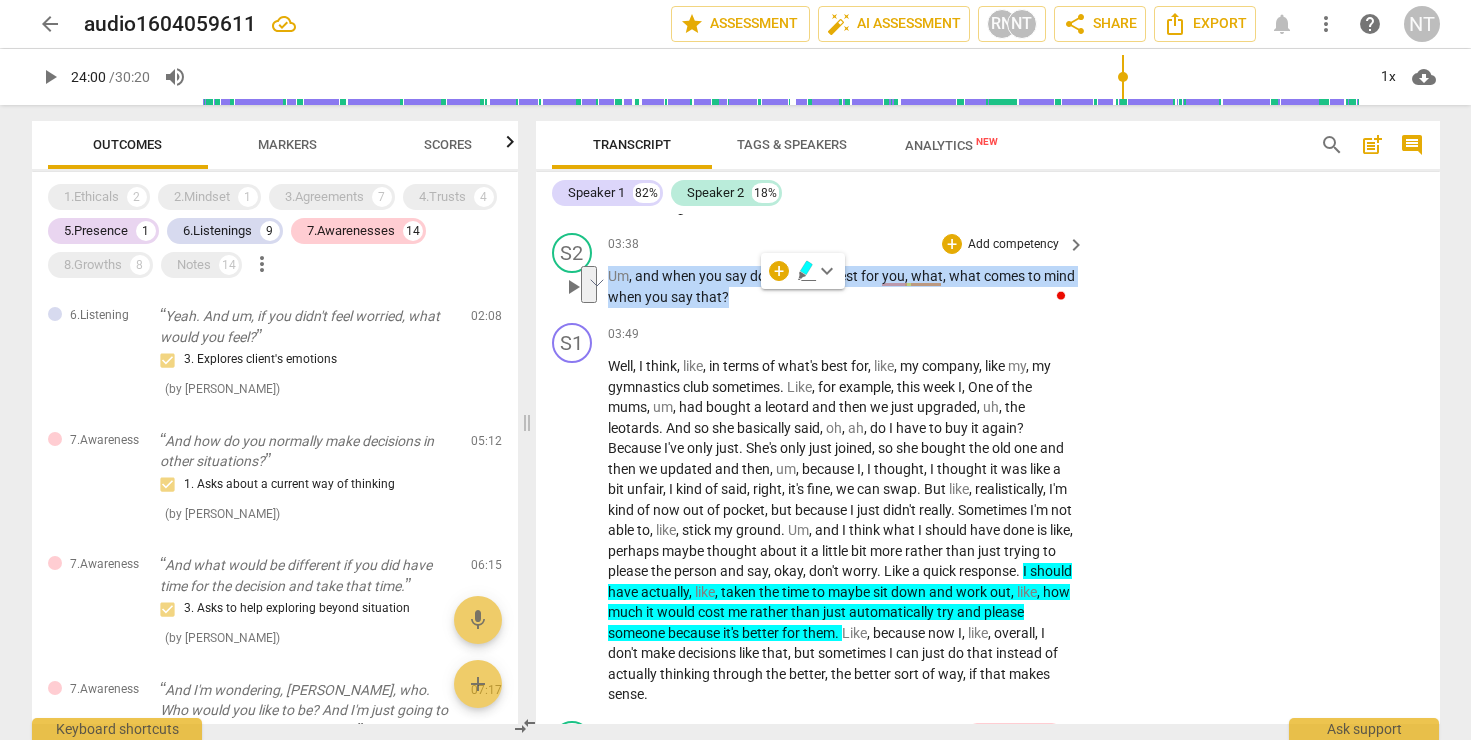 click on "keyboard_arrow_right" at bounding box center (1076, 245) 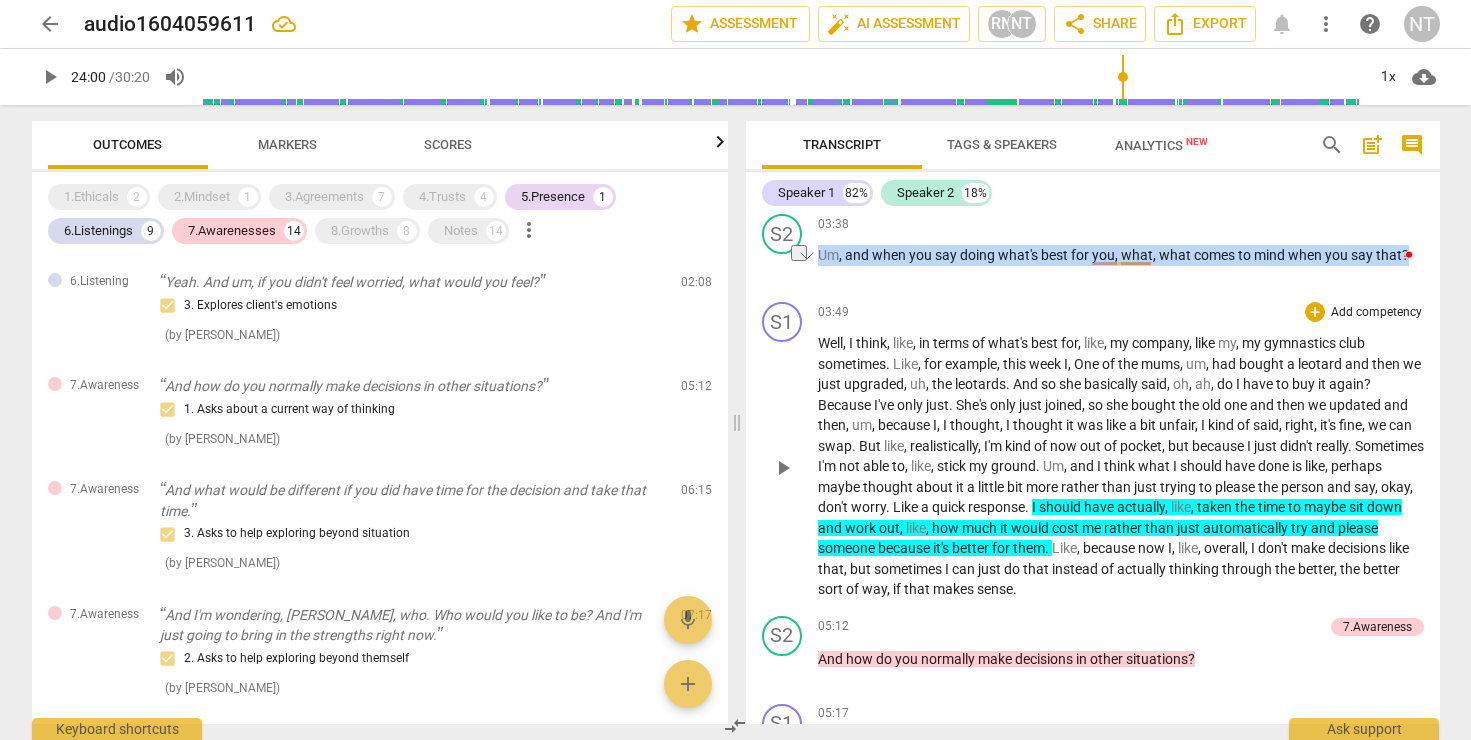 scroll, scrollTop: 1387, scrollLeft: 0, axis: vertical 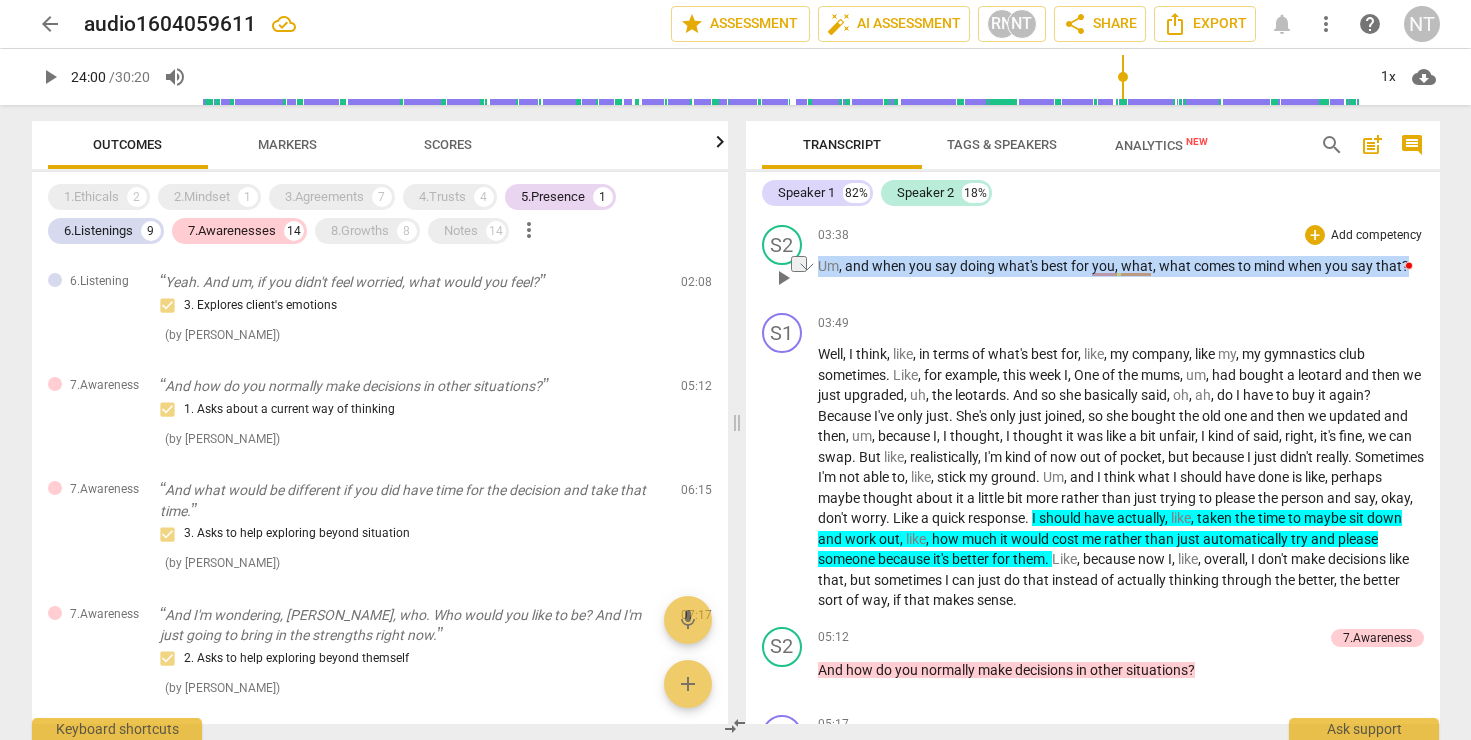 click on "Add competency" at bounding box center (1376, 236) 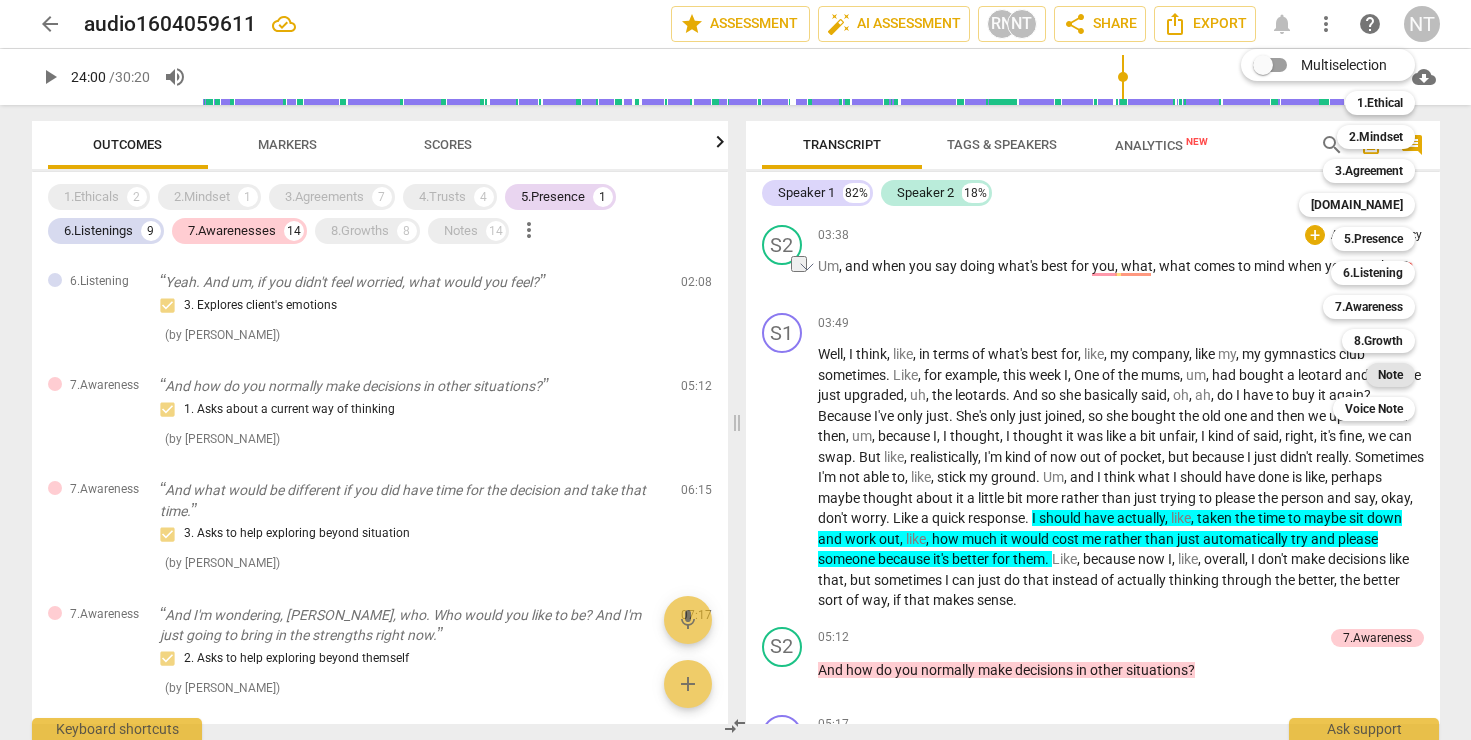 click on "Note" at bounding box center [1390, 375] 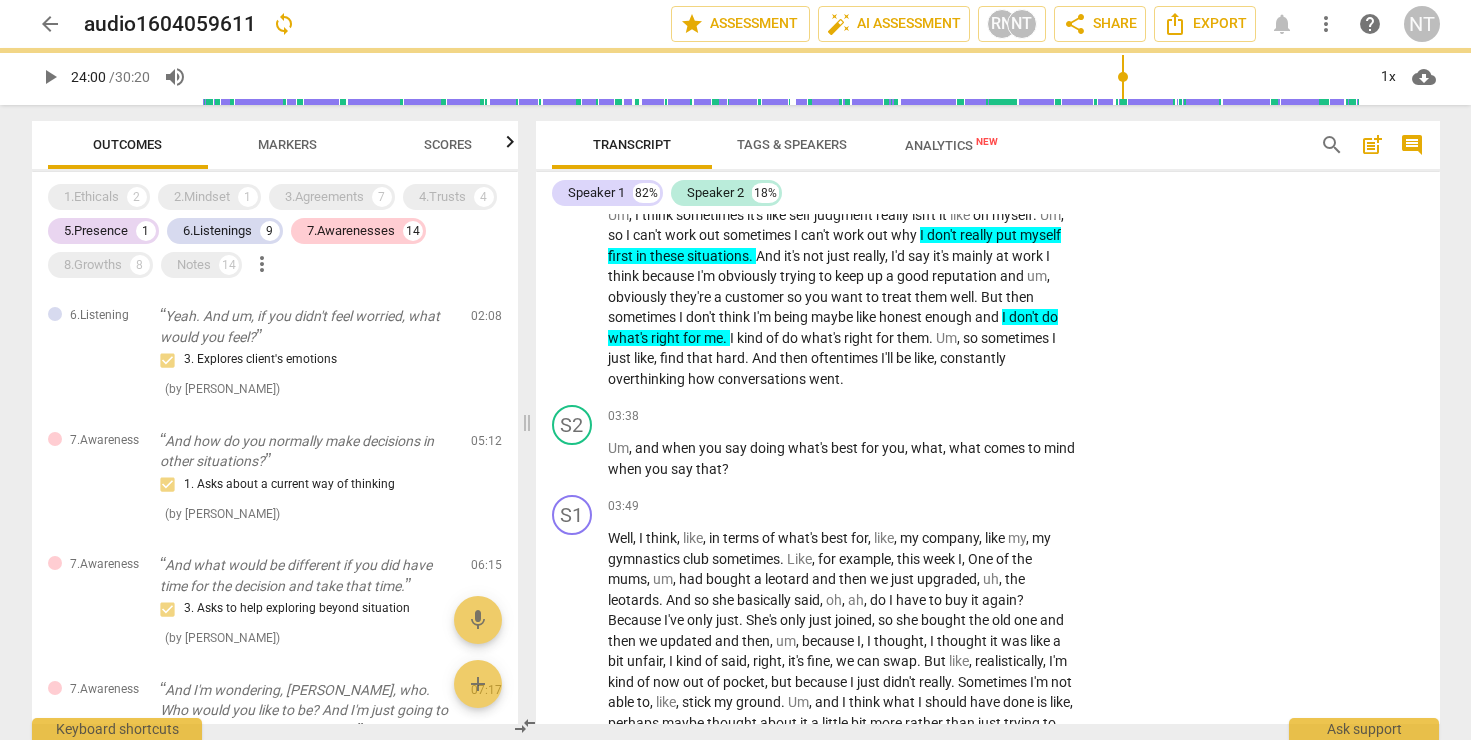 scroll, scrollTop: 1524, scrollLeft: 0, axis: vertical 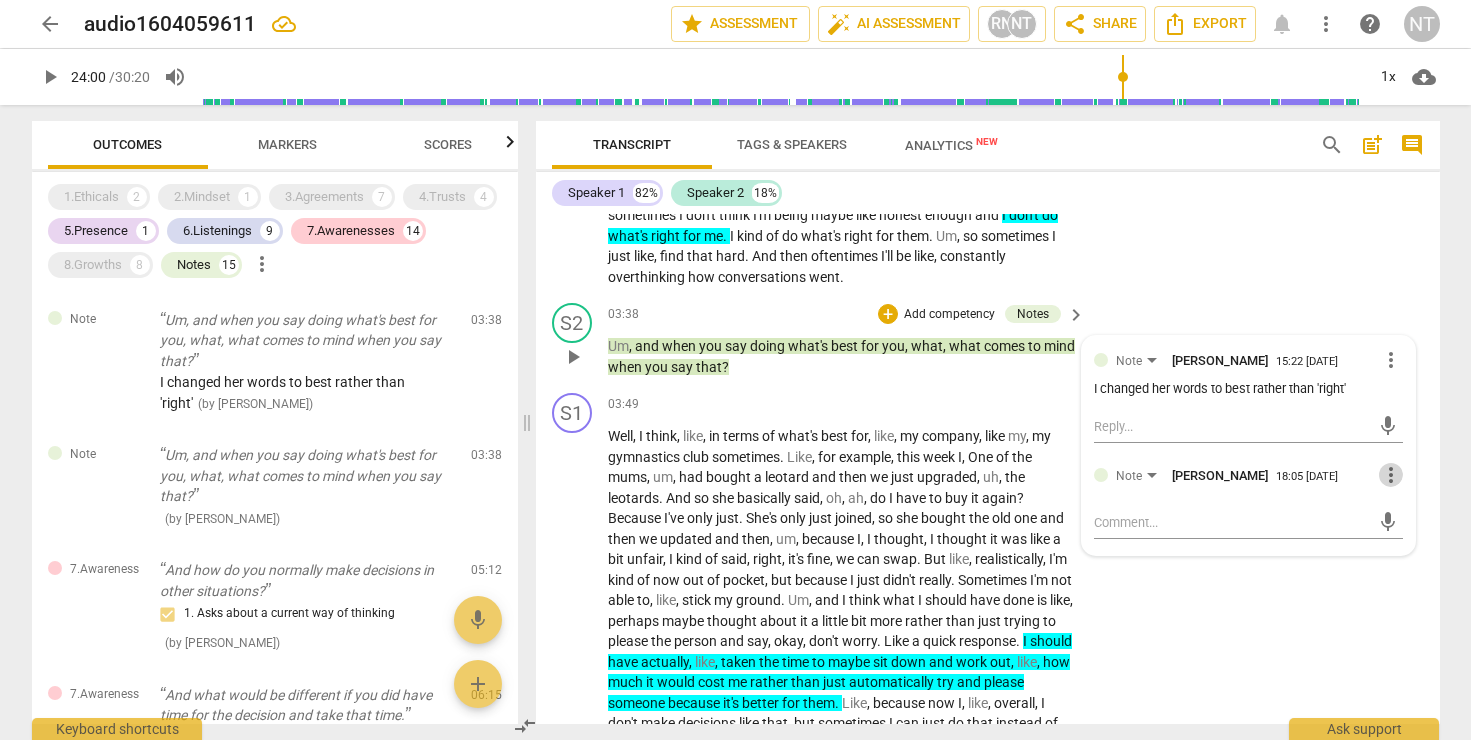 click on "more_vert" at bounding box center (1391, 475) 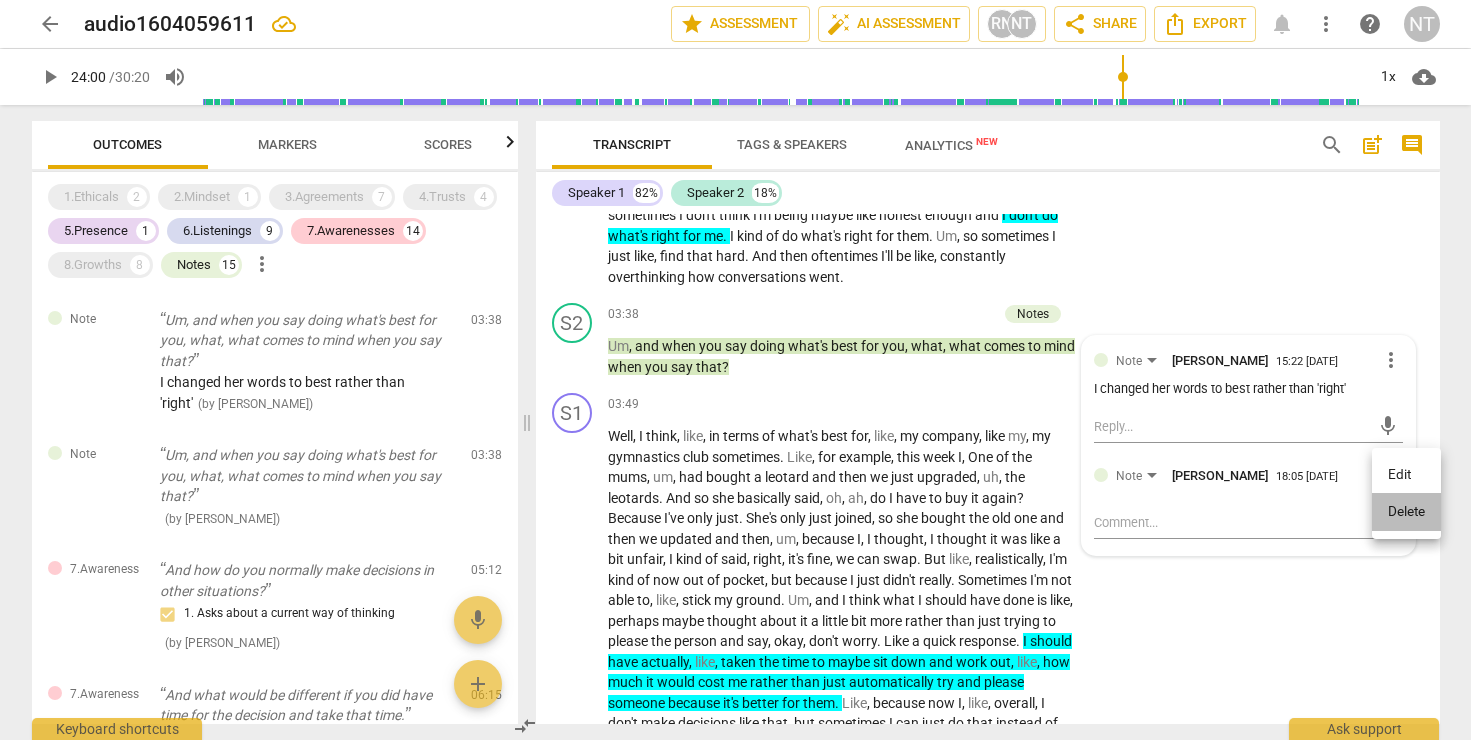 click on "Delete" at bounding box center [1406, 512] 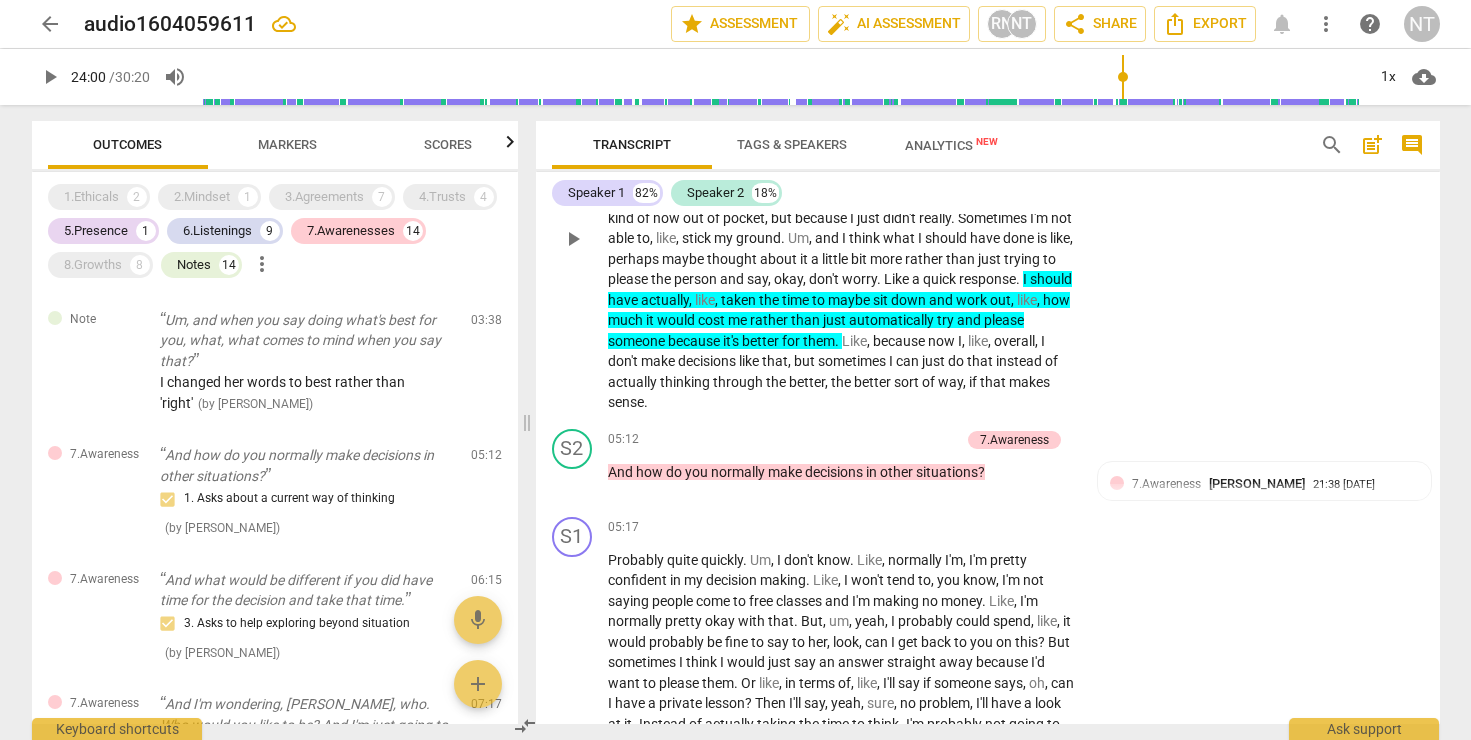 scroll, scrollTop: 1619, scrollLeft: 0, axis: vertical 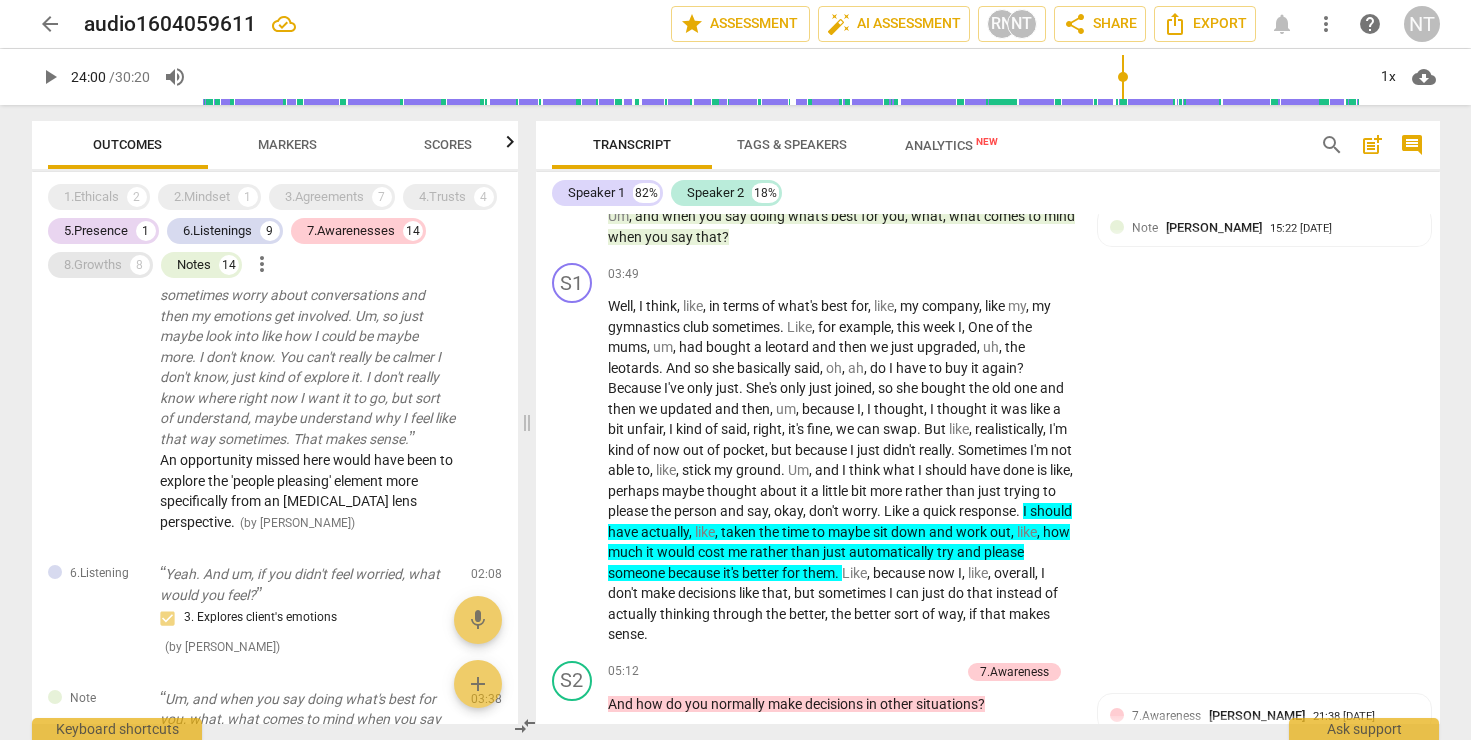 click on "8.Growths" at bounding box center [93, 265] 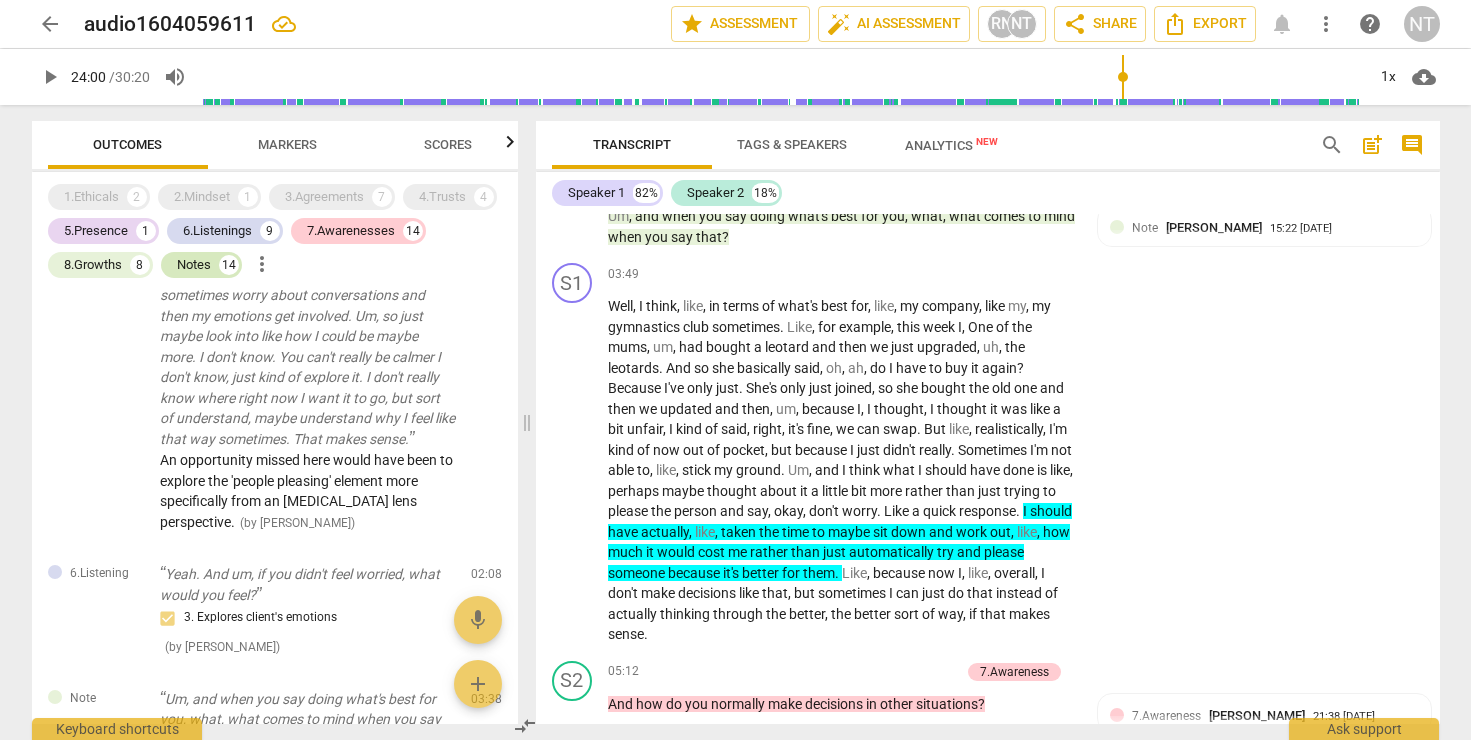 click on "Notes" at bounding box center (194, 265) 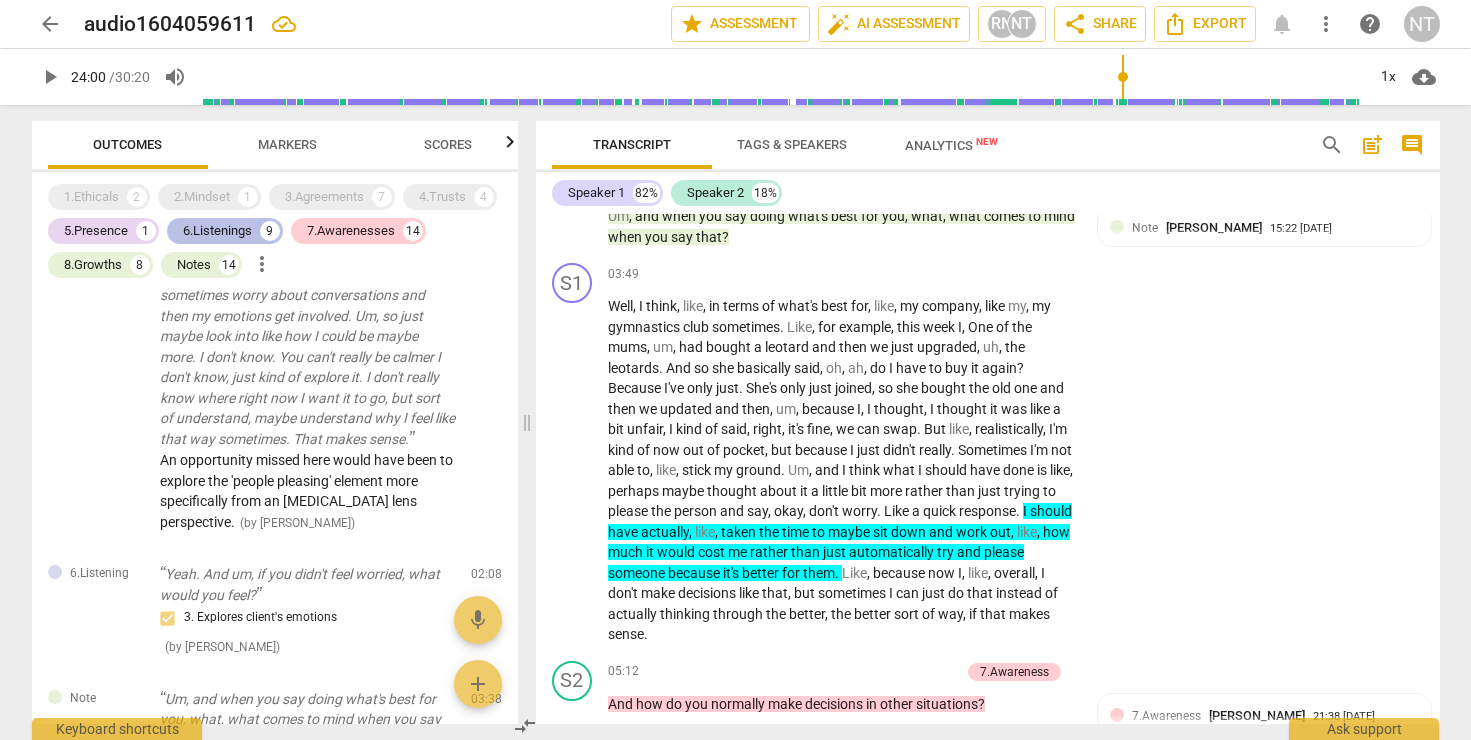 scroll, scrollTop: 0, scrollLeft: 0, axis: both 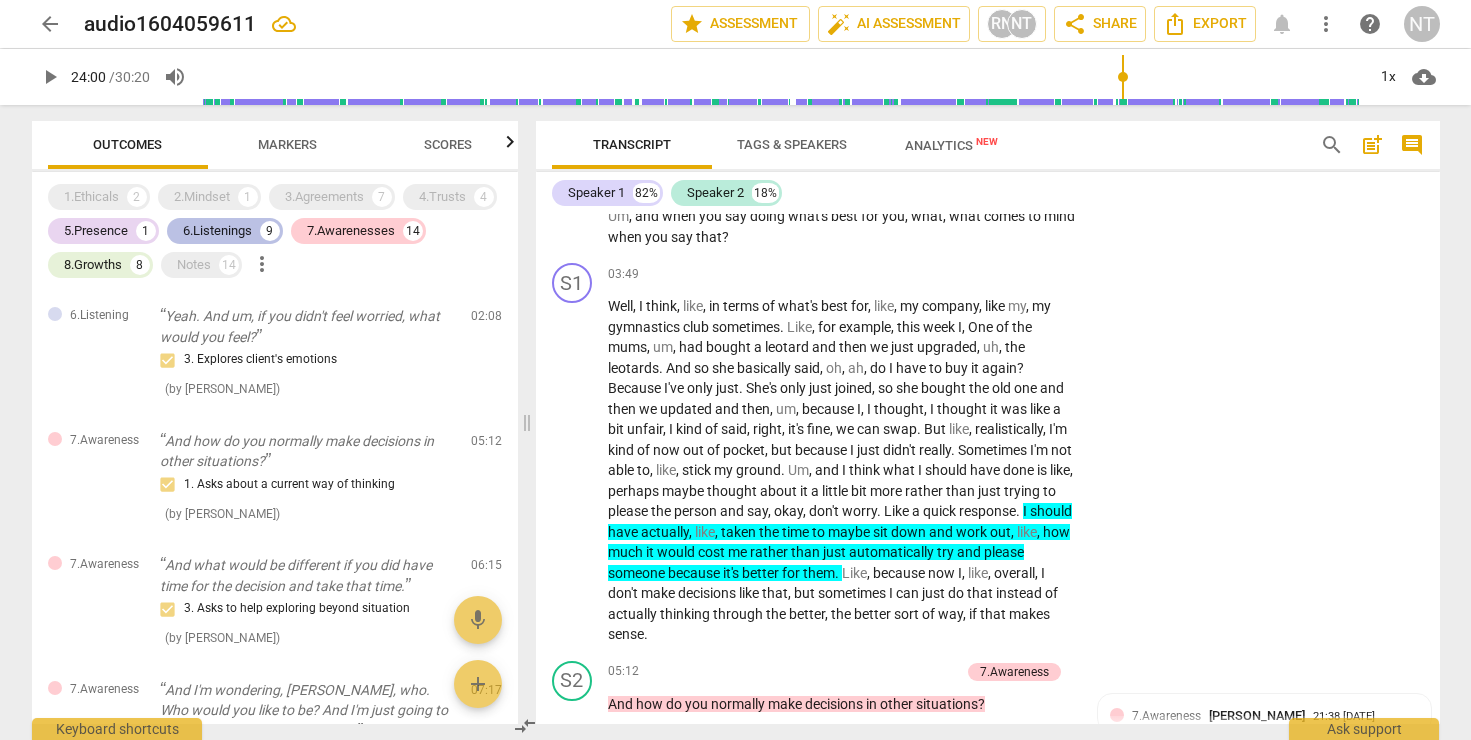 click on "6.Listenings" at bounding box center (217, 231) 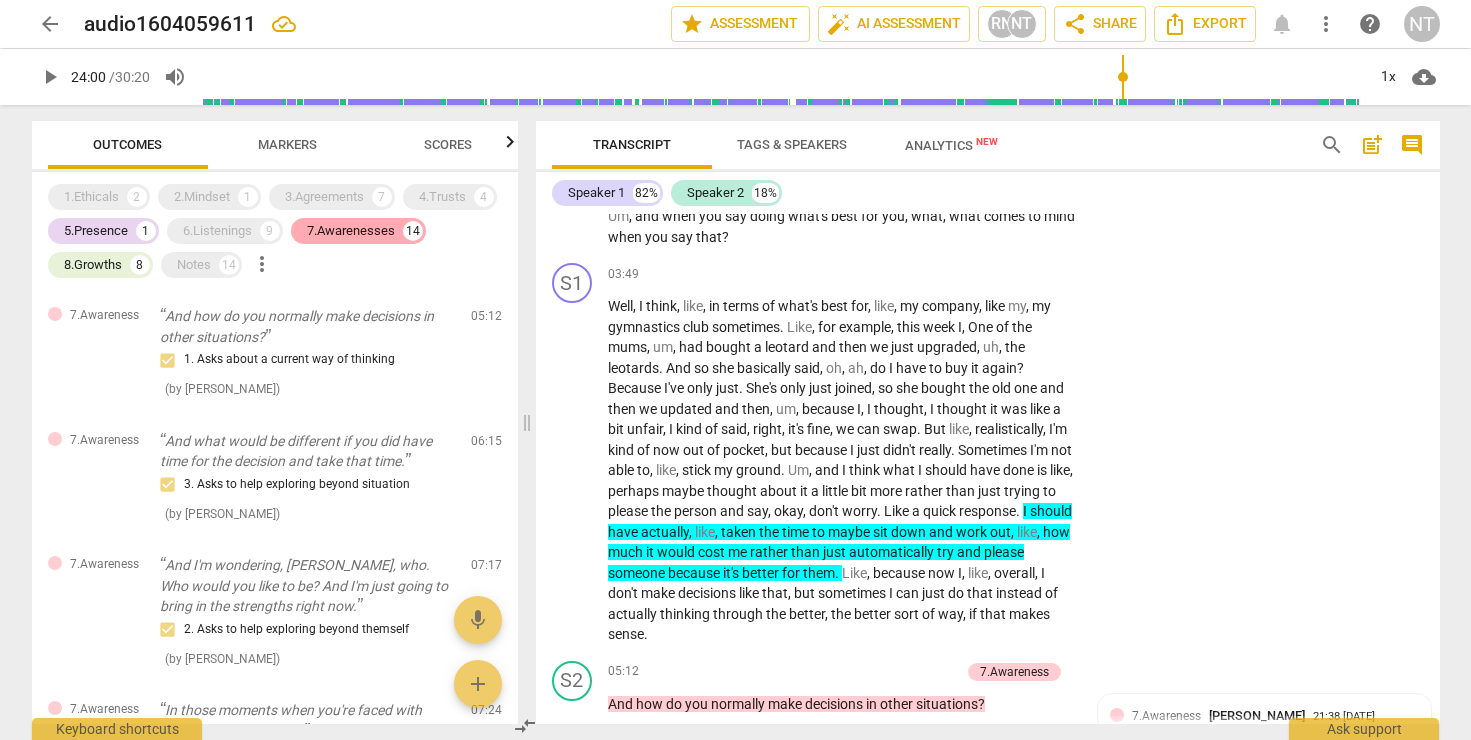 click on "7.Awarenesses 14" at bounding box center (358, 231) 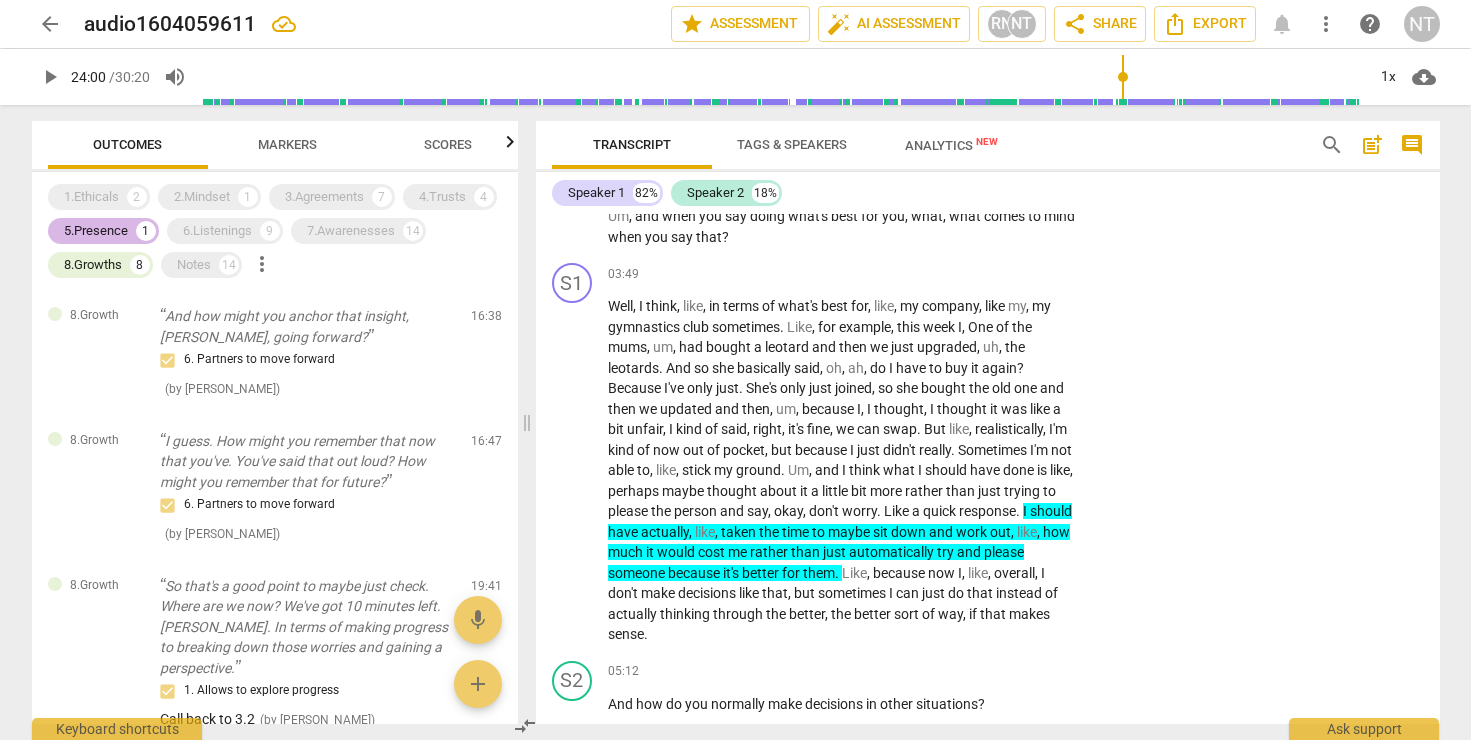 click on "5.Presence" at bounding box center (96, 231) 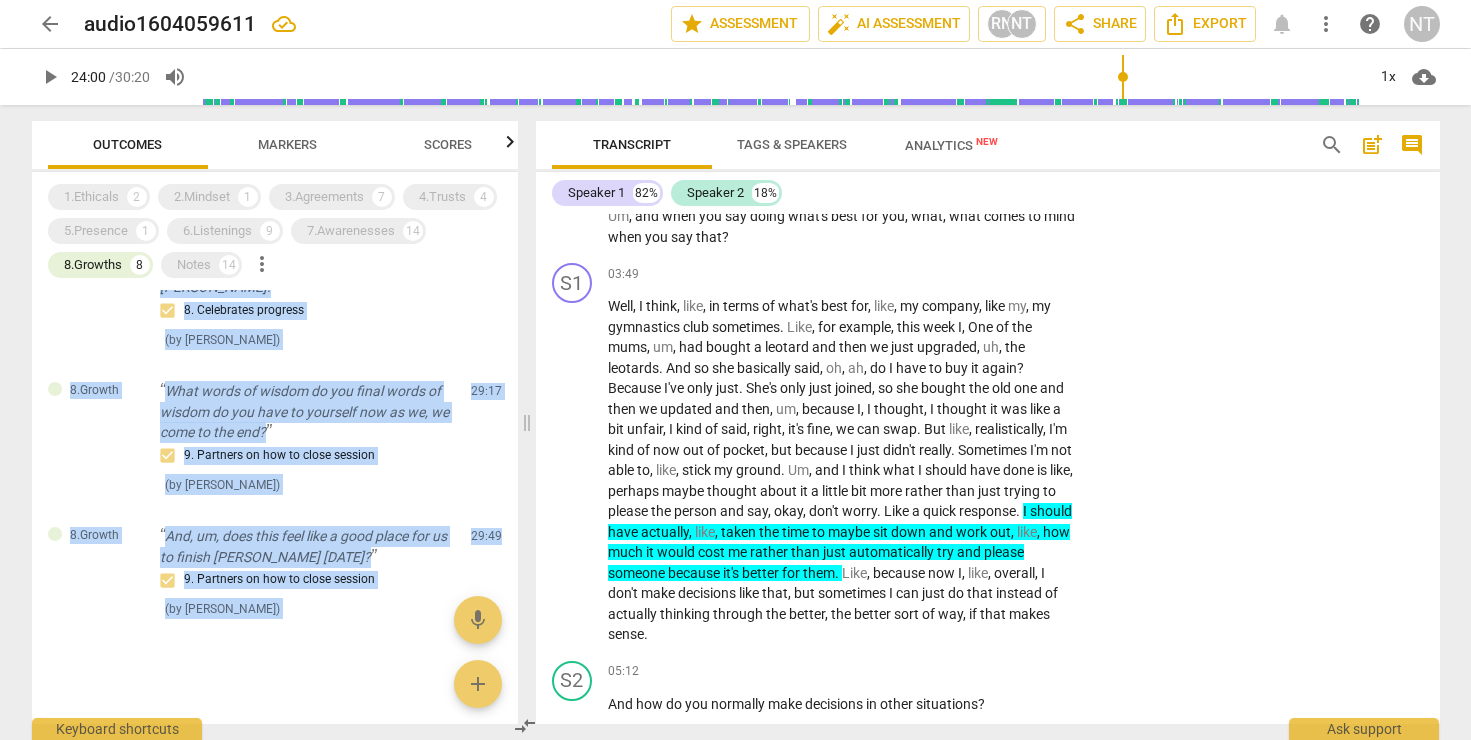 scroll, scrollTop: 789, scrollLeft: 0, axis: vertical 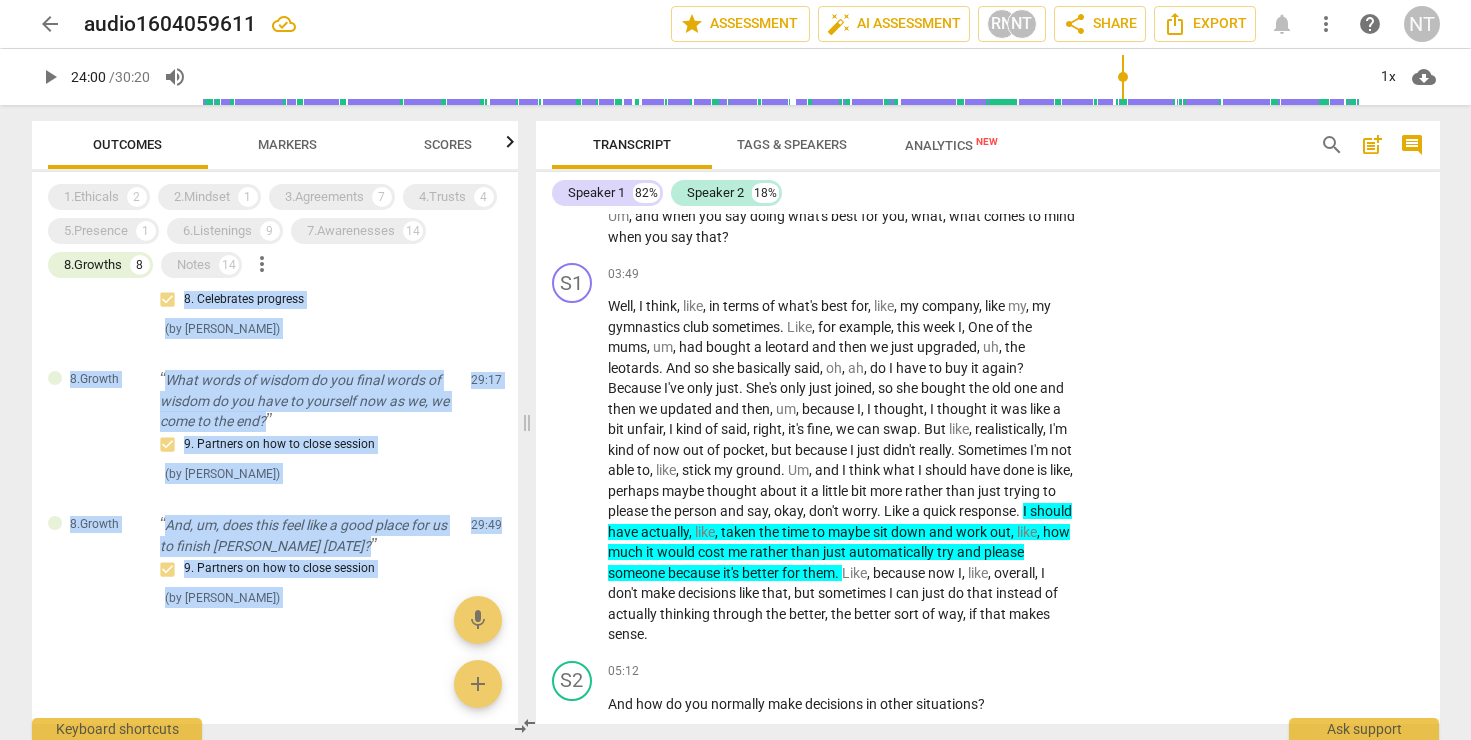 drag, startPoint x: 158, startPoint y: 308, endPoint x: 334, endPoint y: 641, distance: 376.64972 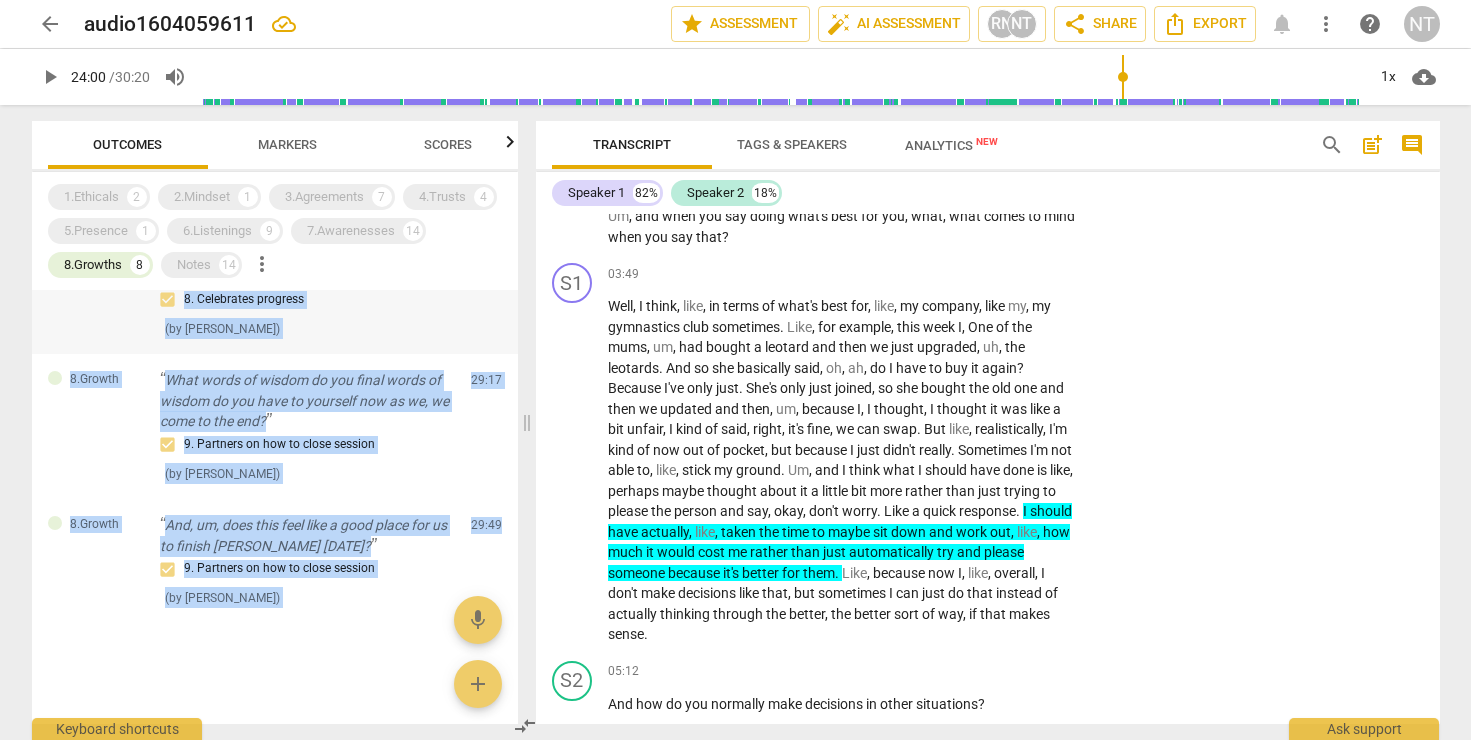 copy on "And how might you anchor that insight, [PERSON_NAME], going forward? 6. Partners to move forward ( by [PERSON_NAME] ) 16:38 edit delete 8.Growth I guess. How might you remember that now that you've. You've said that out loud? How might you remember that for future? 6. Partners to move forward ( by [PERSON_NAME] ) 16:47 edit delete 8.Growth So that's a good point to maybe just check. Where are we now? We've got 10 minutes left. [PERSON_NAME]. In terms of making progress to breaking down those worries and gaining a perspective. 1. Allows to explore progress Call back to 3.2 ( by [PERSON_NAME] ) 19:41 edit delete 8.Growth What insights have you got from our session [DATE] that you'd like to take forward? 3. Invites to explore learning about situation ( by [PERSON_NAME] ) 24:02 edit delete 8.Growth So what will help you to use these models for yourself more? 5. Partners to design post-session action 6. Partners to move forward ( by [PERSON_NAME] ) 26:31 edit delete 8.Growth Let's just take a moment to celebrate that, [PERSON_NAME]. 8. Celebrat..." 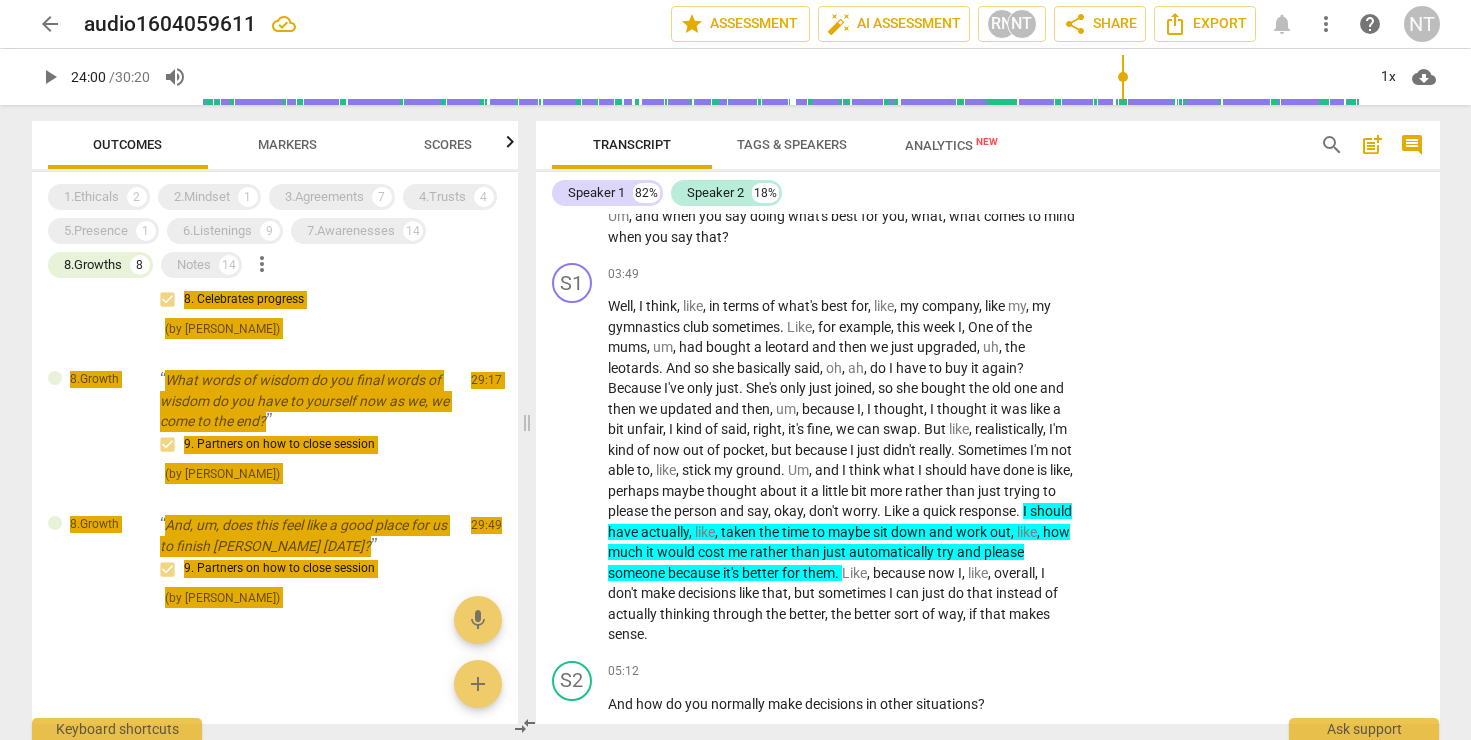 type on "1440" 